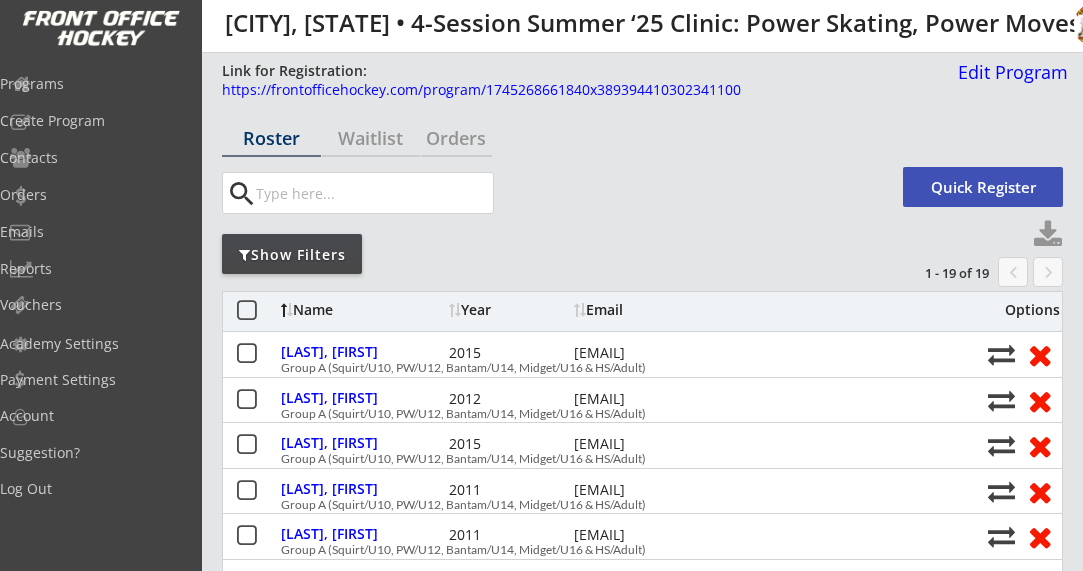 select on ""All Levels"" 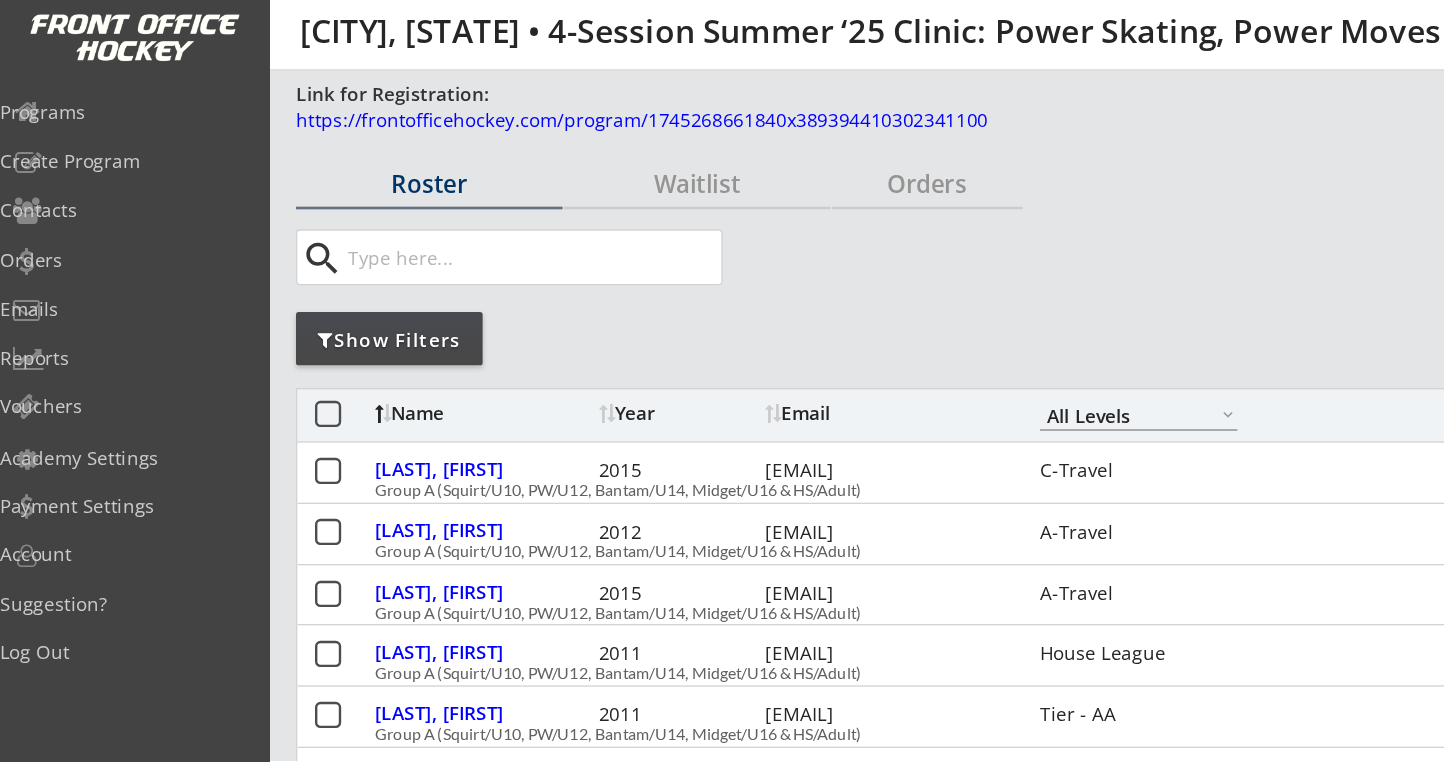 scroll, scrollTop: 0, scrollLeft: 0, axis: both 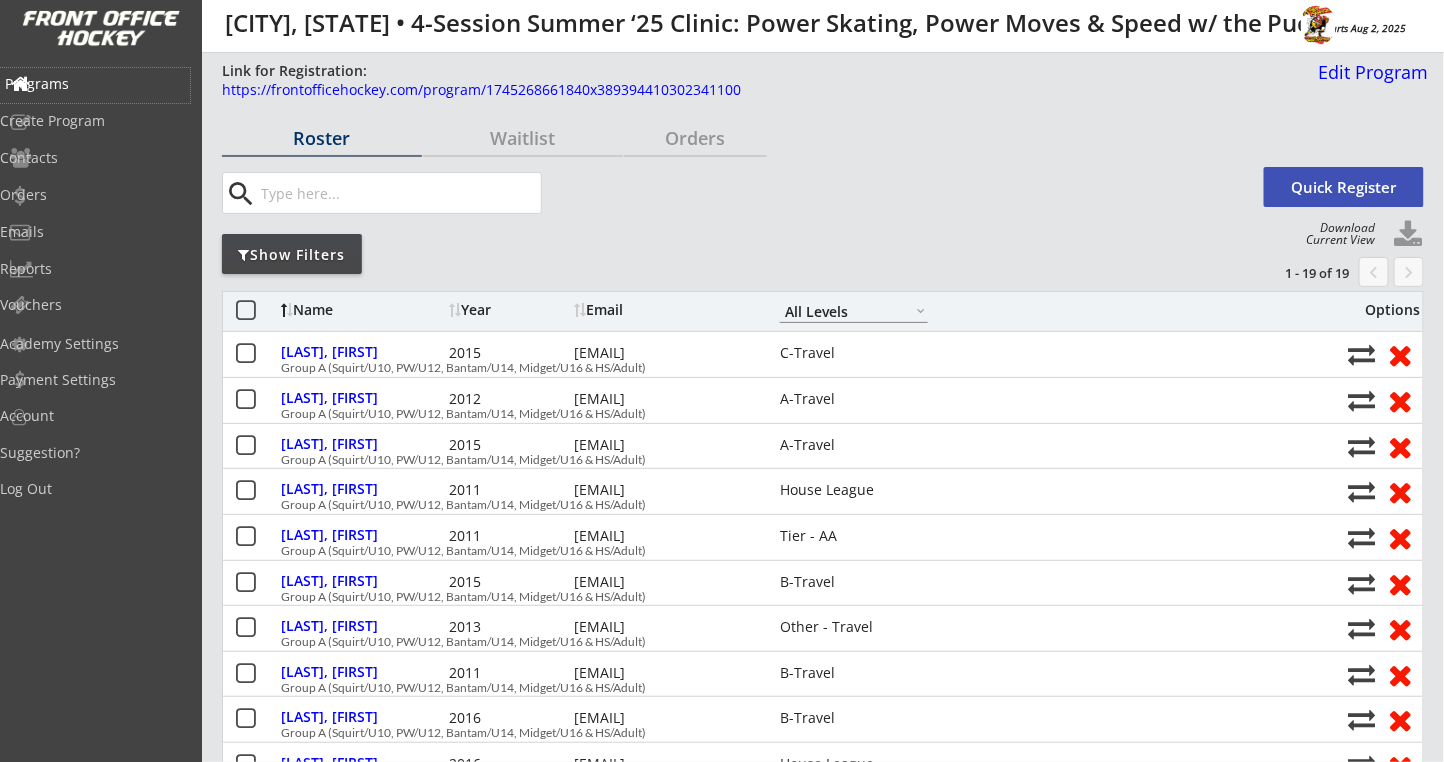 click on "Programs" at bounding box center (95, 84) 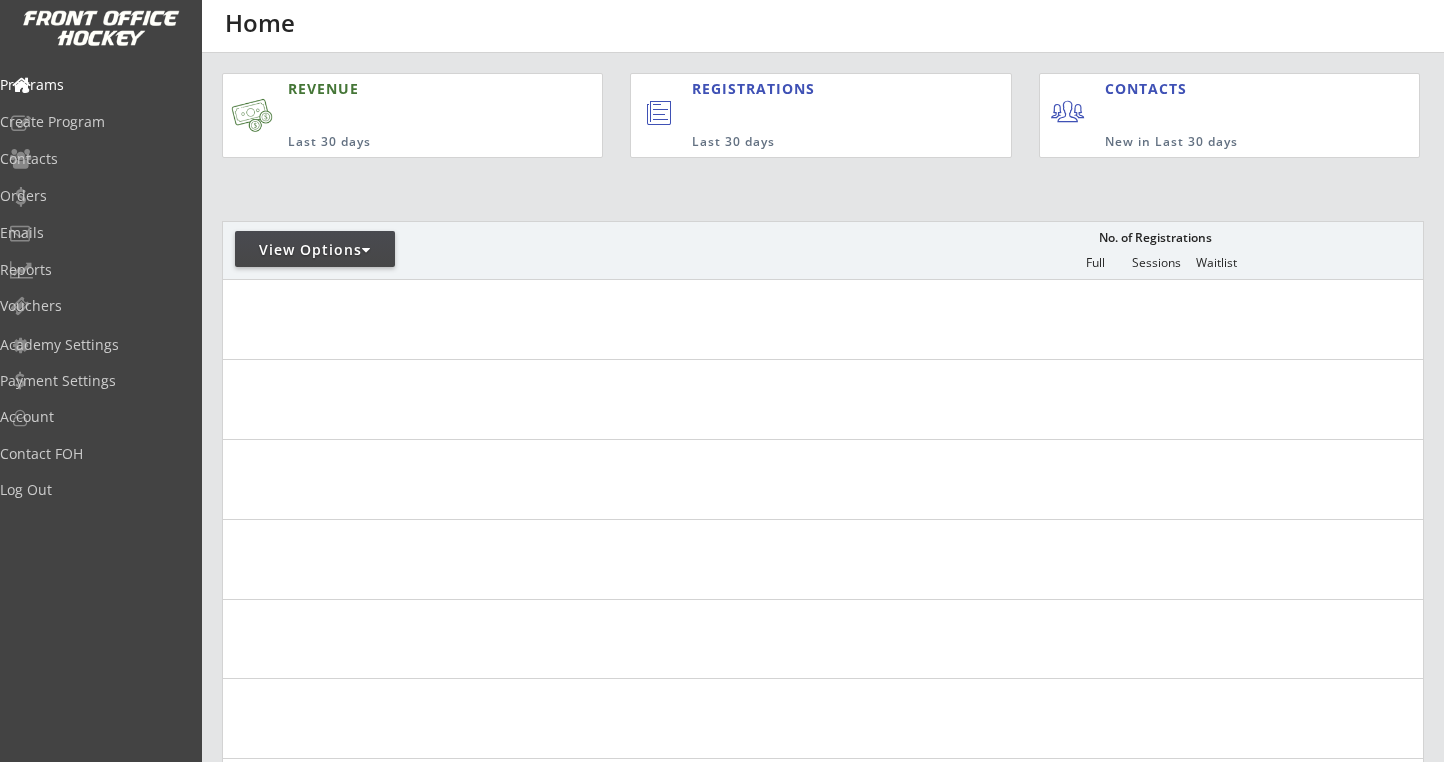 scroll, scrollTop: 0, scrollLeft: 0, axis: both 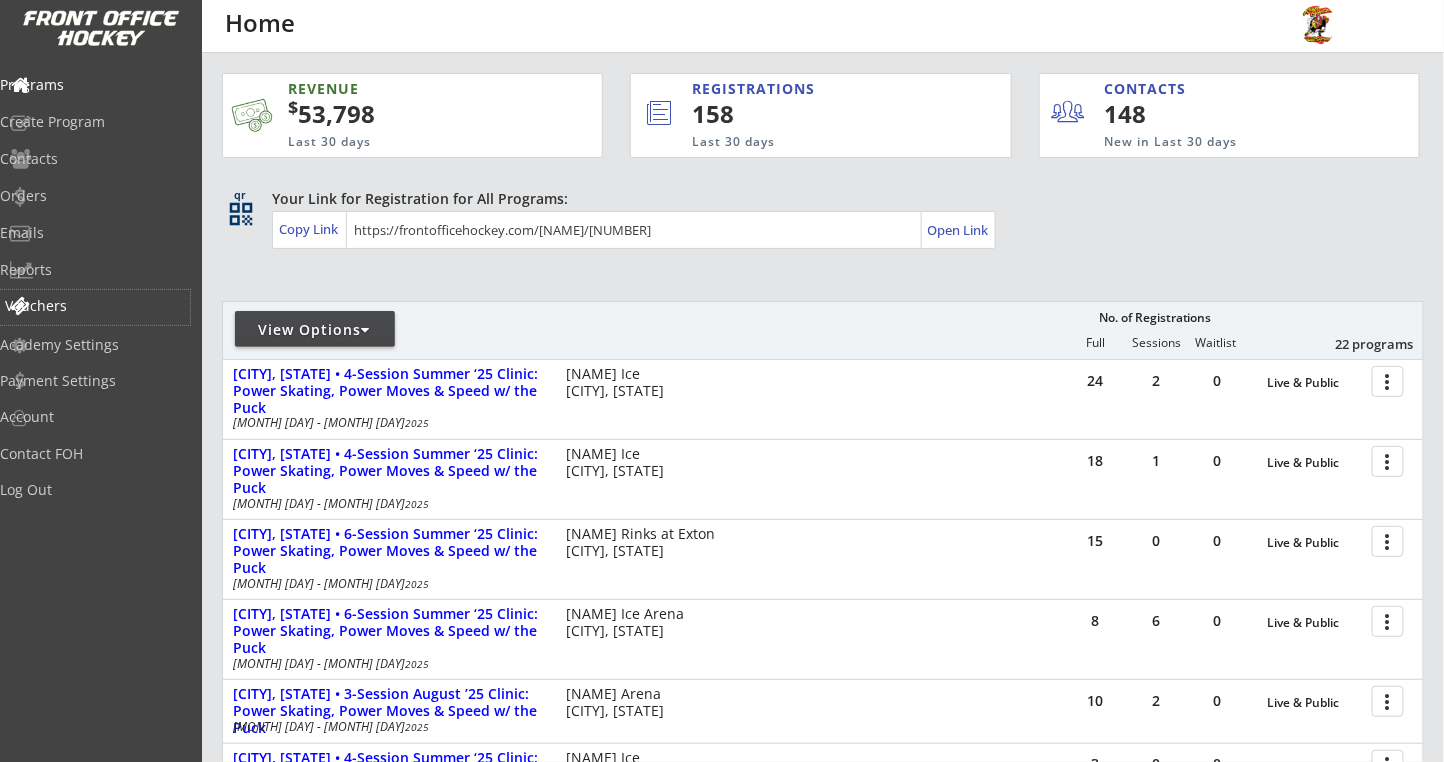 click on "Vouchers" at bounding box center (95, 306) 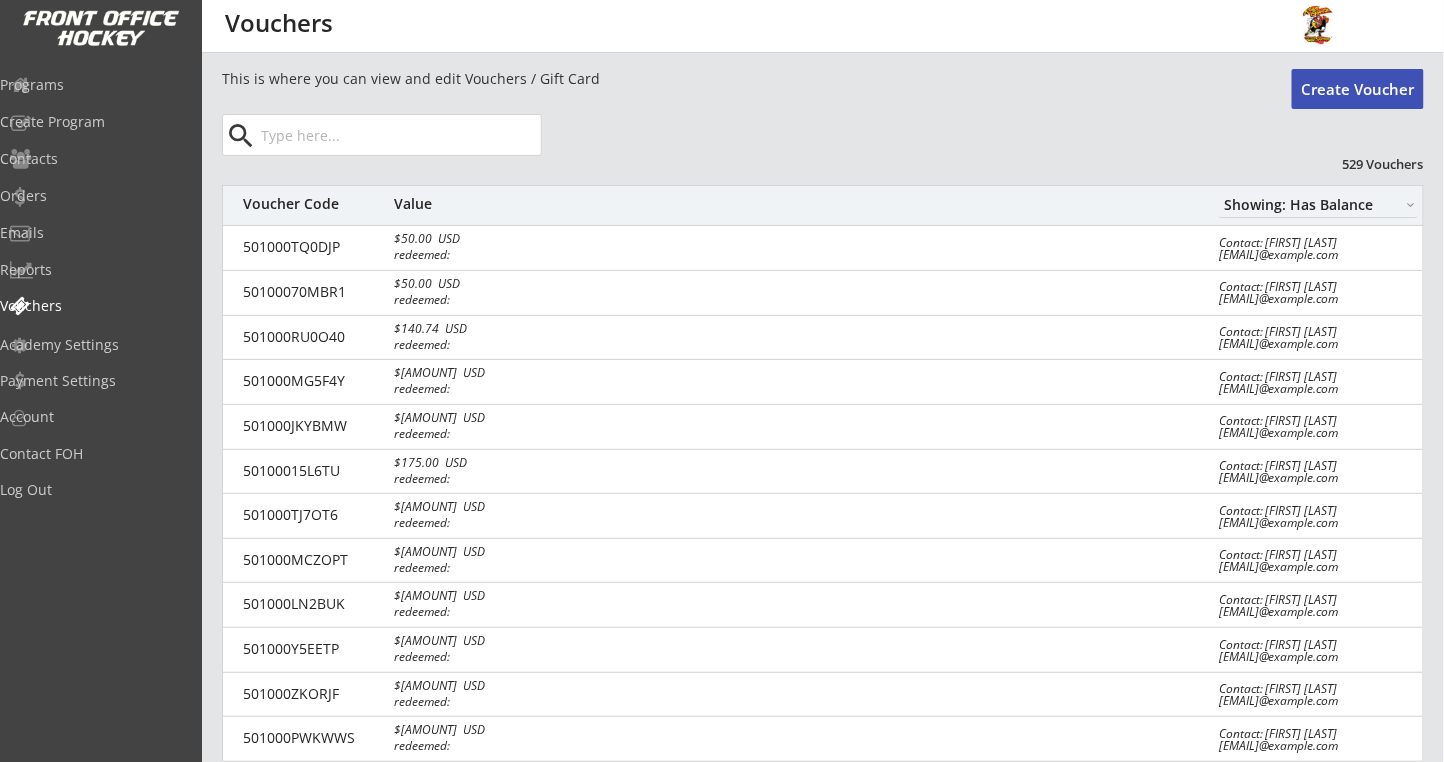 click on "Create Voucher" at bounding box center (1358, 89) 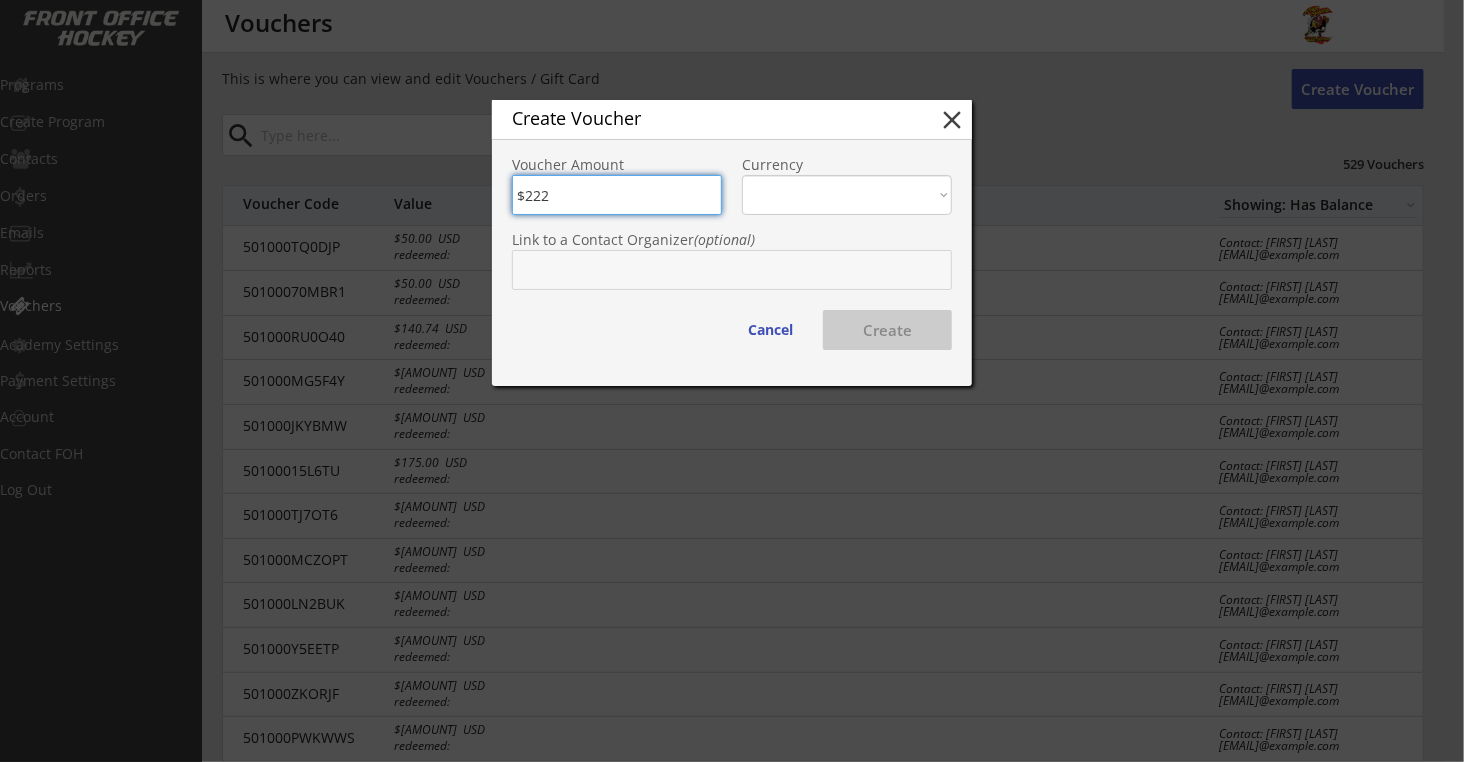 type on "$222" 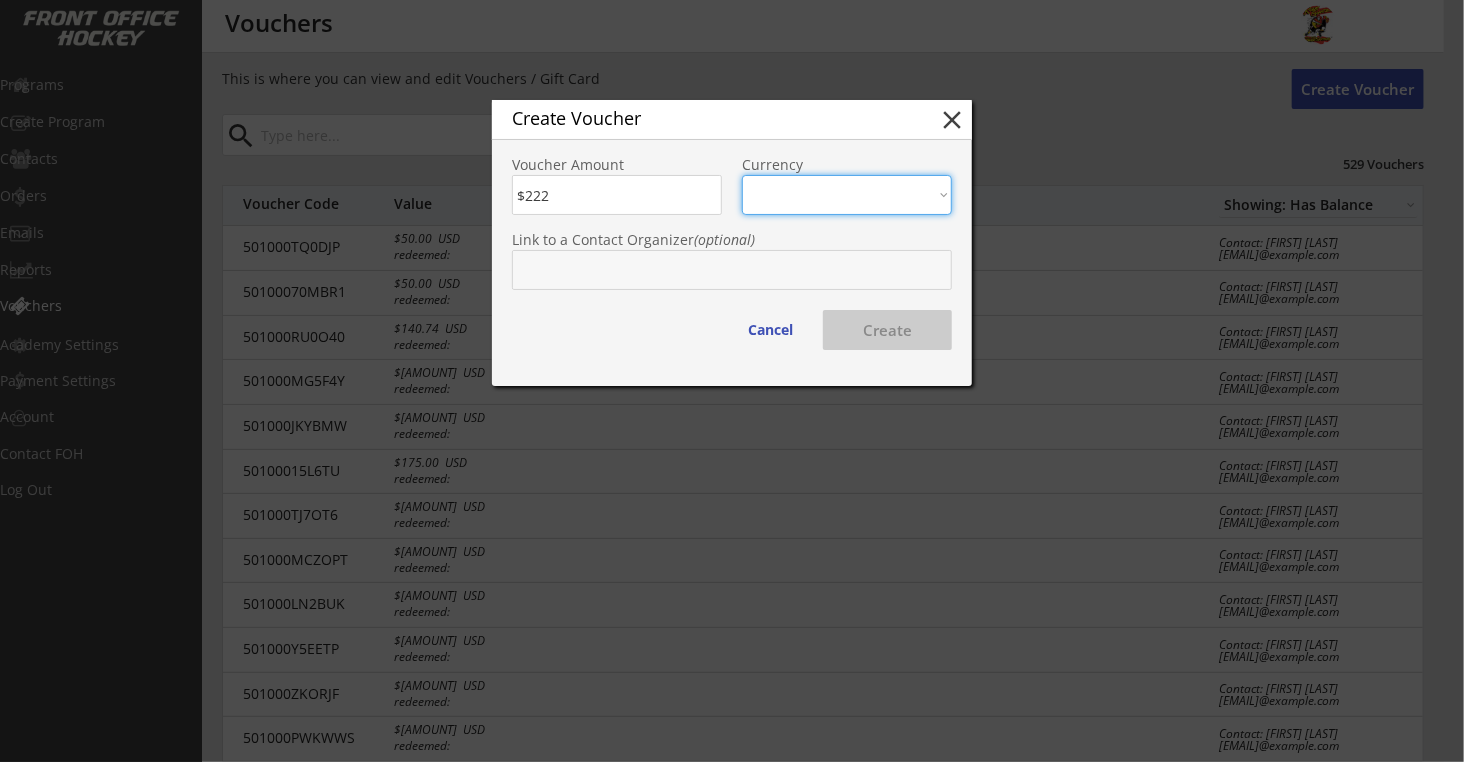 select on ""USD"" 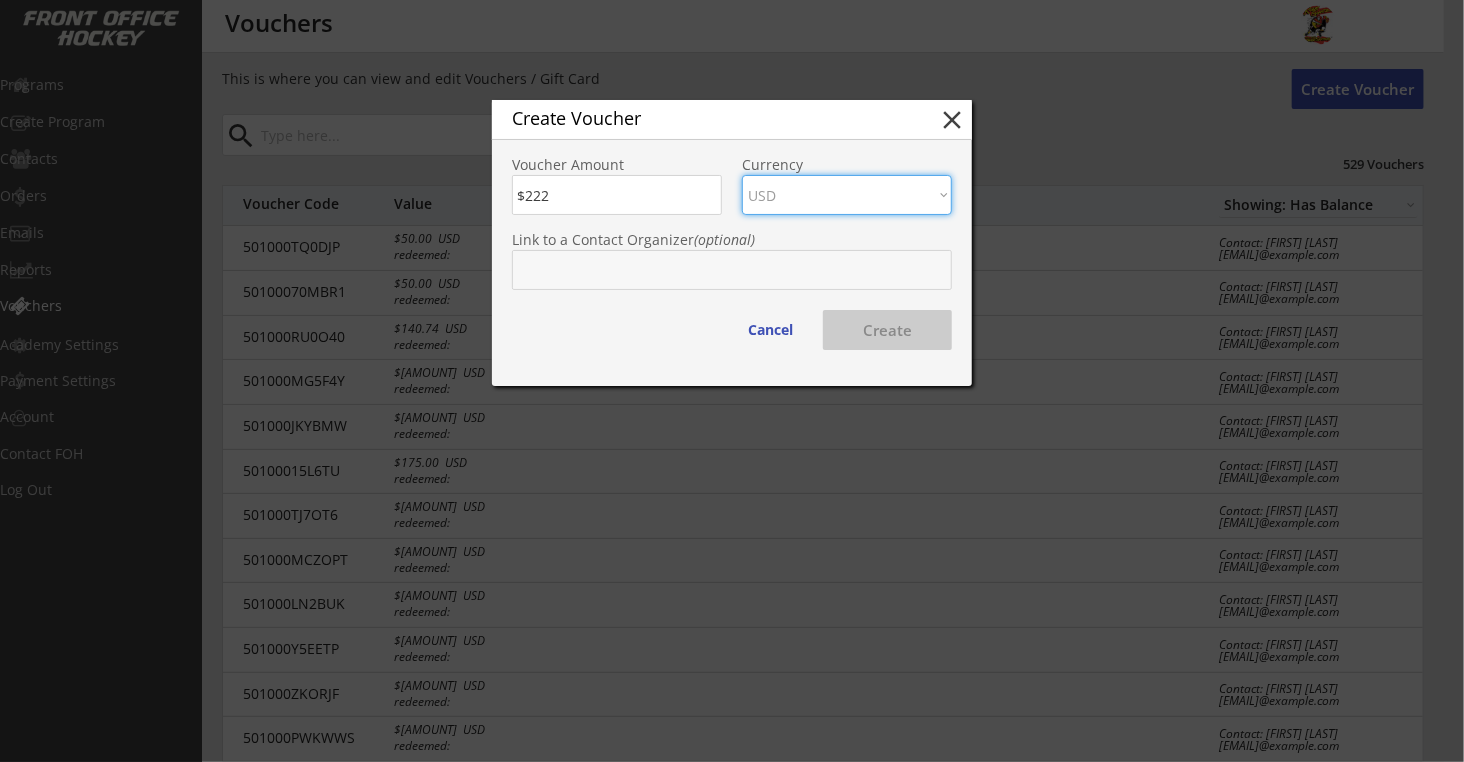 click on "CAD USD" at bounding box center [847, 195] 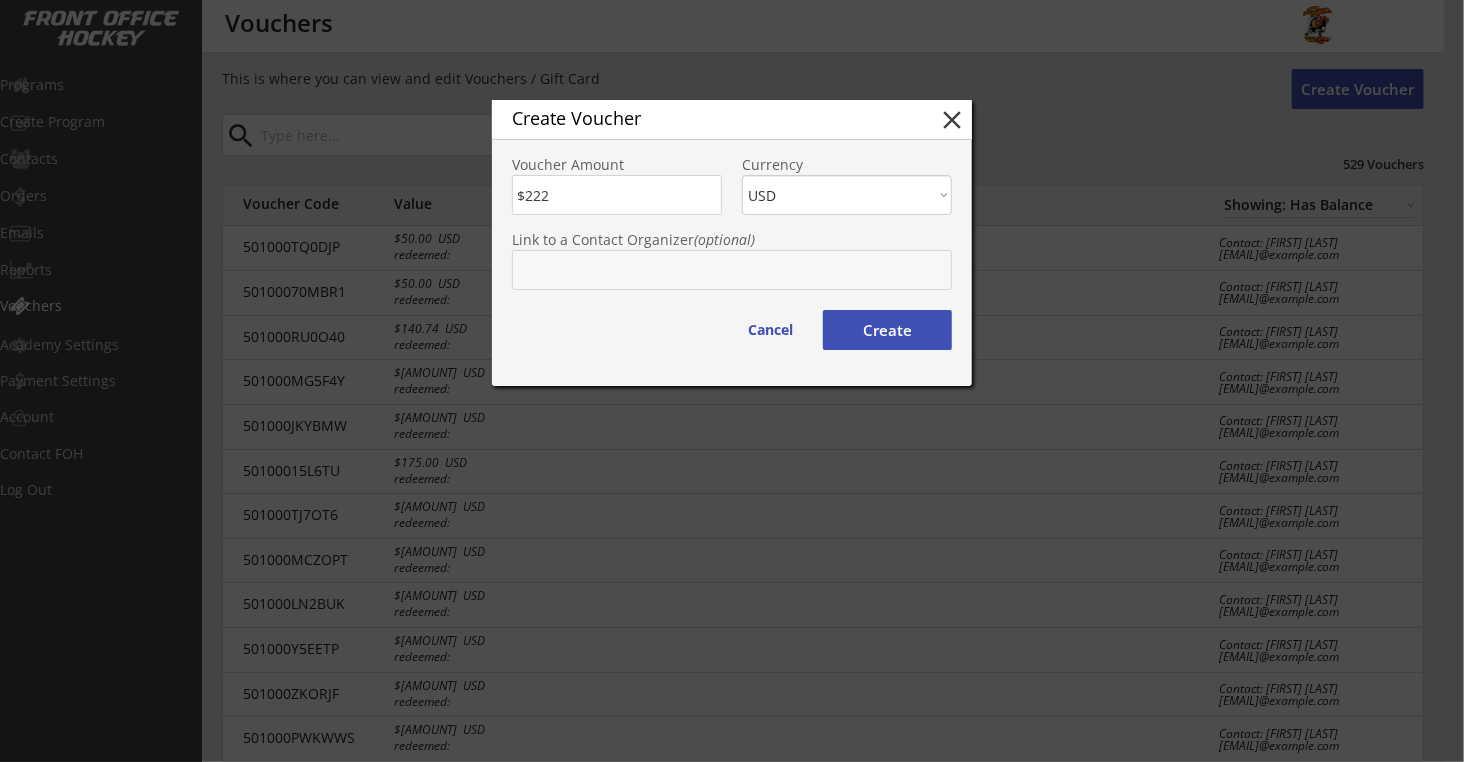 click on "Create" at bounding box center (887, 330) 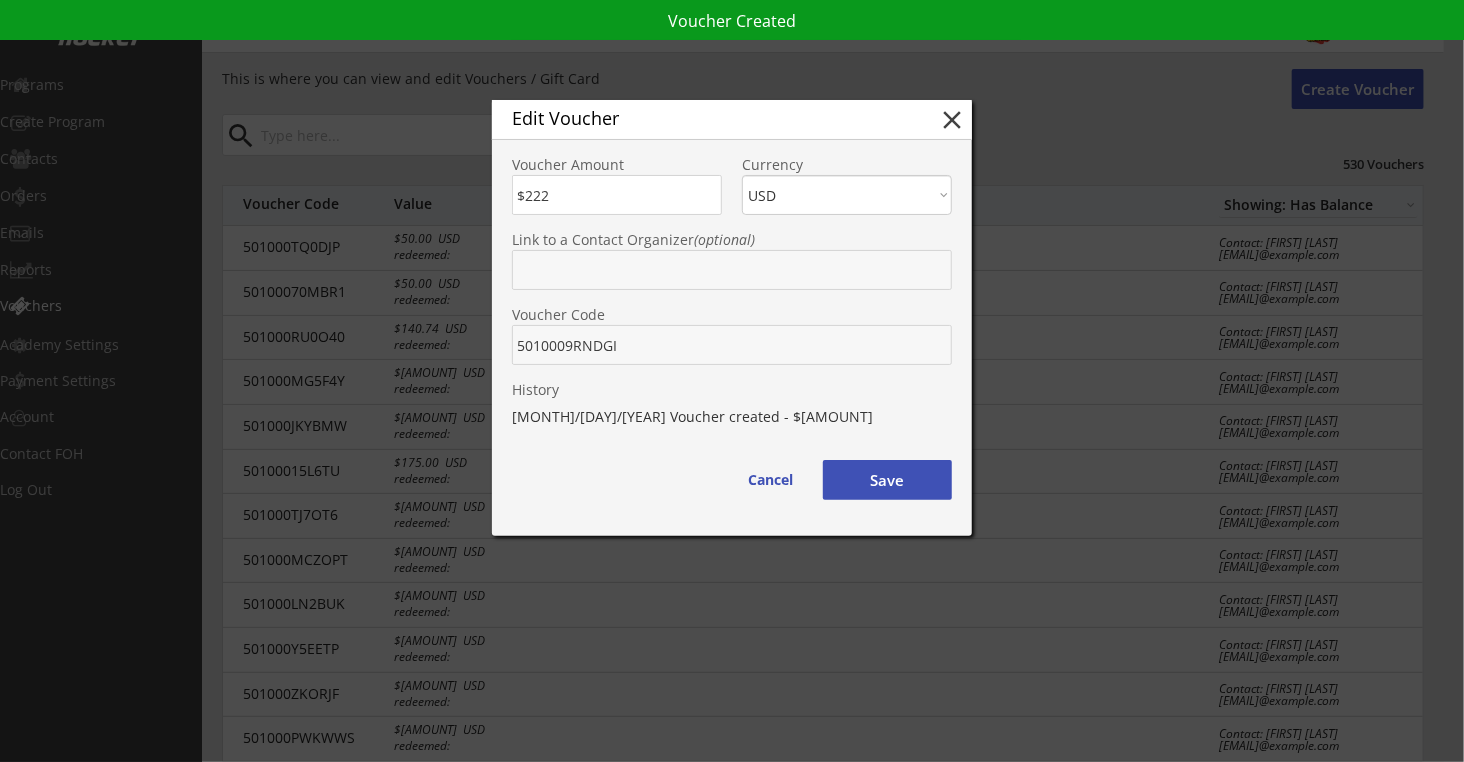 click on "Voucher Code" at bounding box center (732, 327) 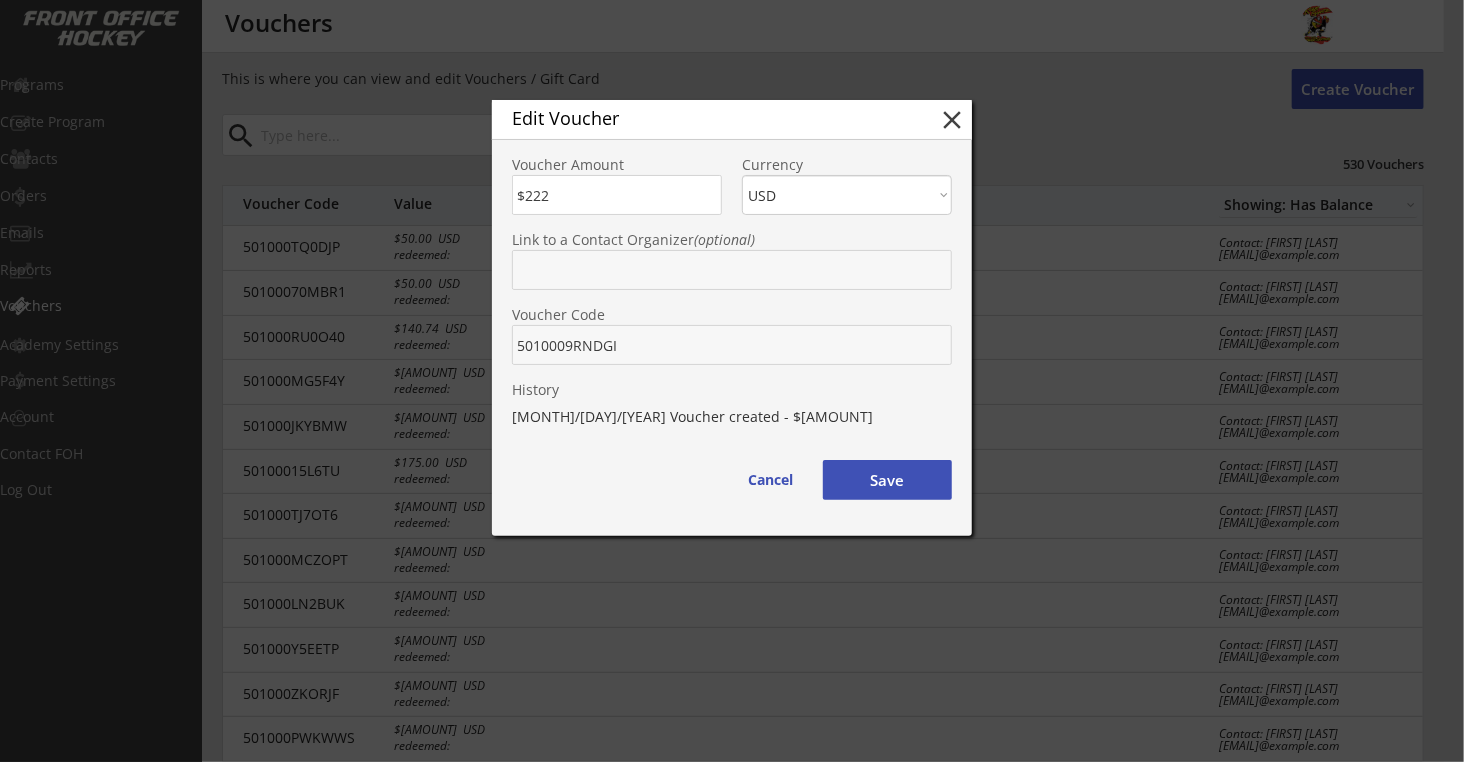 click on "Save" at bounding box center [887, 480] 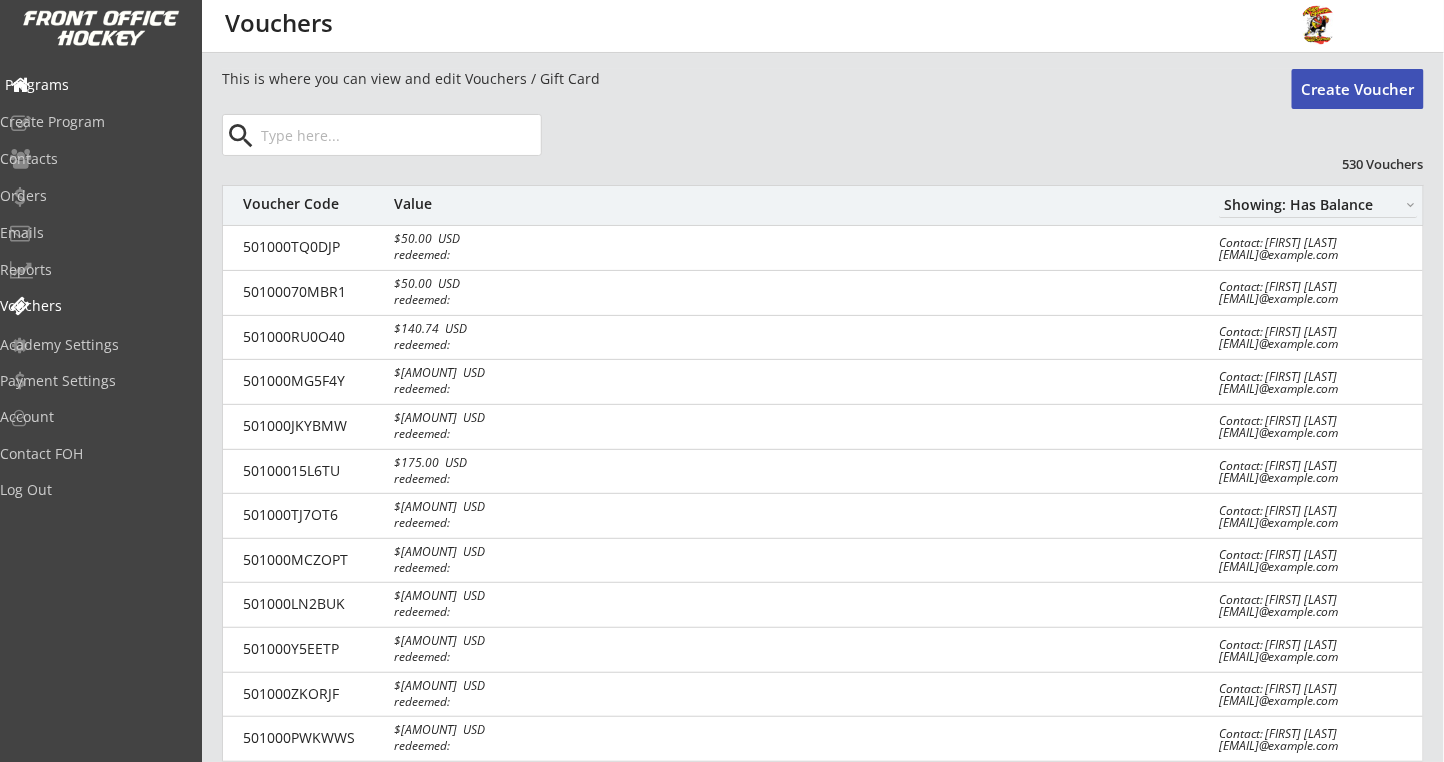 click on "Programs" at bounding box center [95, 85] 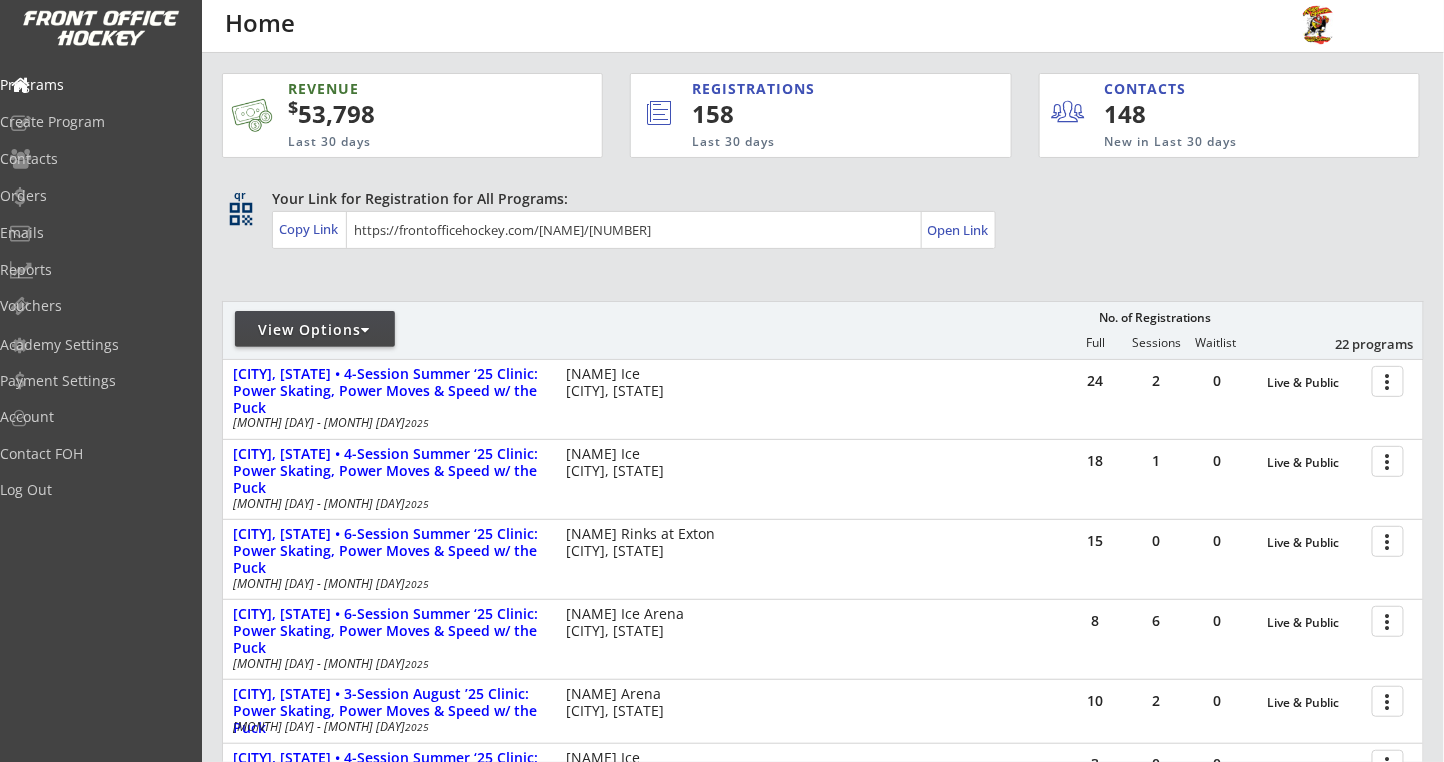 click on "View Options" at bounding box center [315, 330] 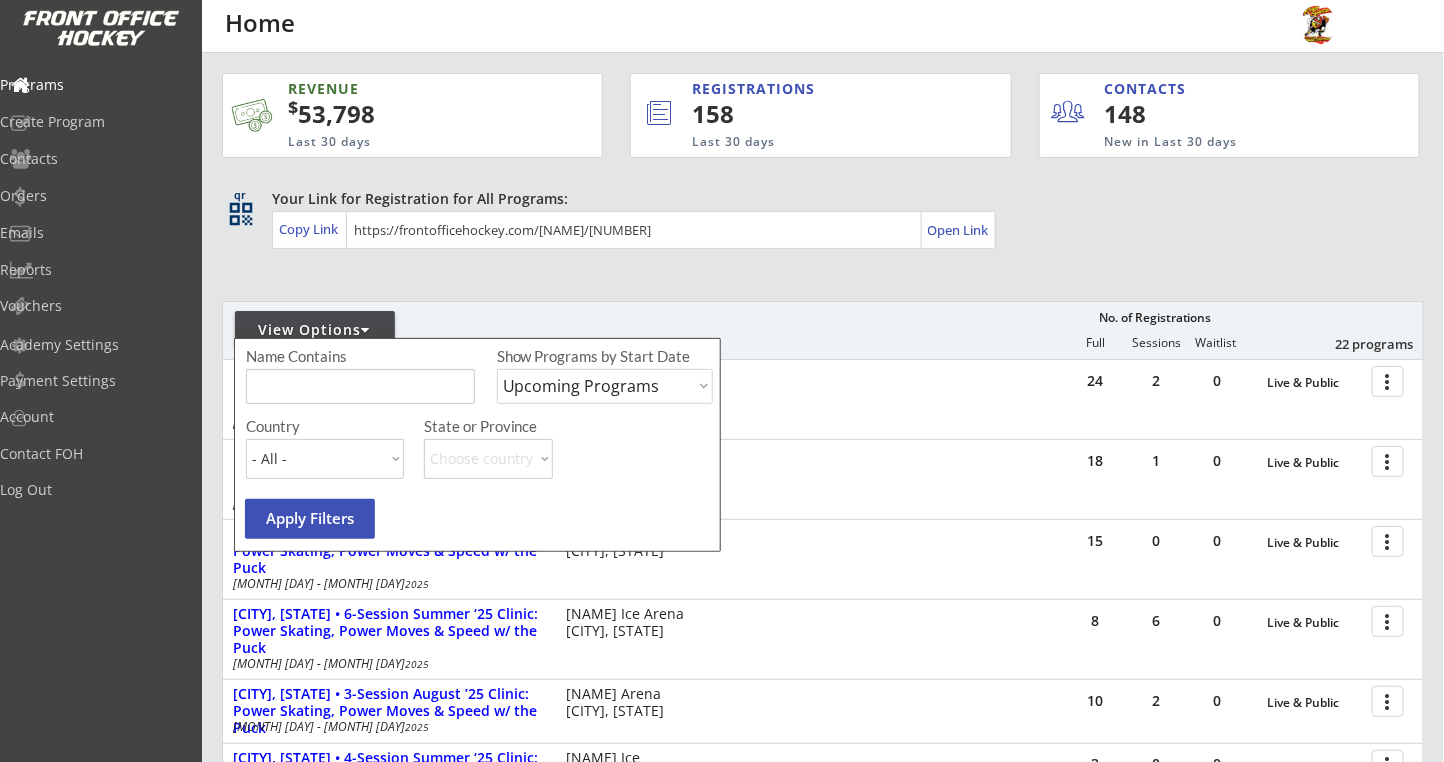 click on "Upcoming Programs Past Programs Specific Date Range" at bounding box center [605, 386] 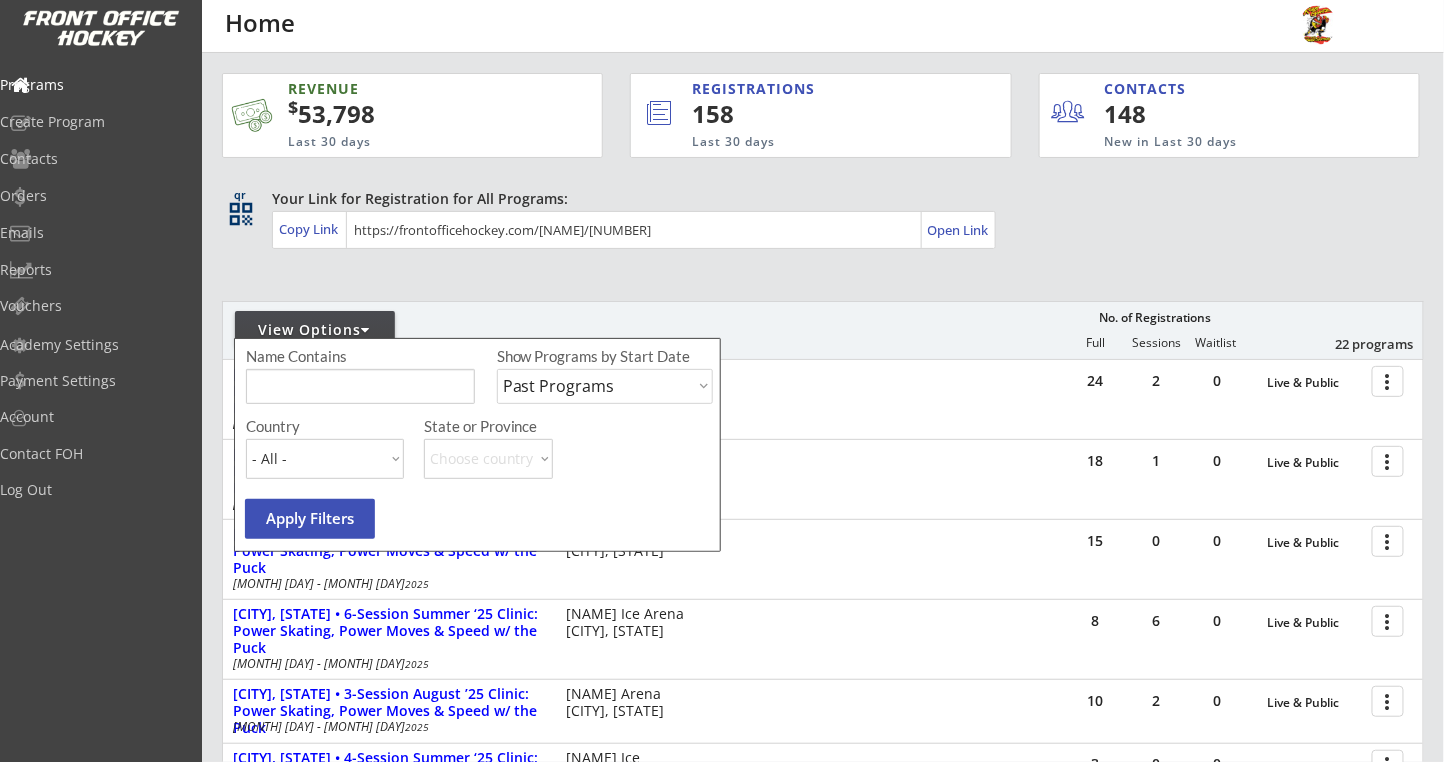 click on "Upcoming Programs Past Programs Specific Date Range" at bounding box center [605, 386] 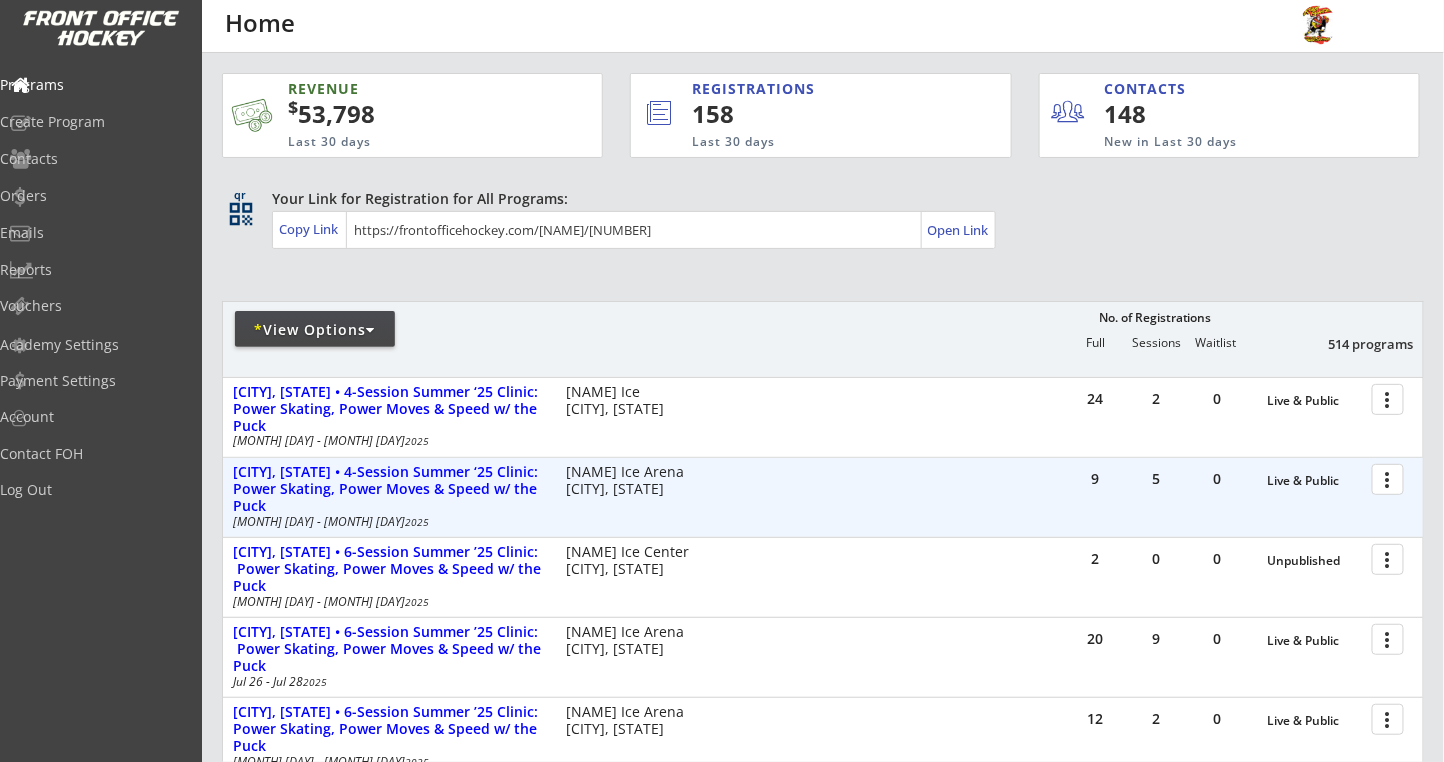click at bounding box center [1391, 478] 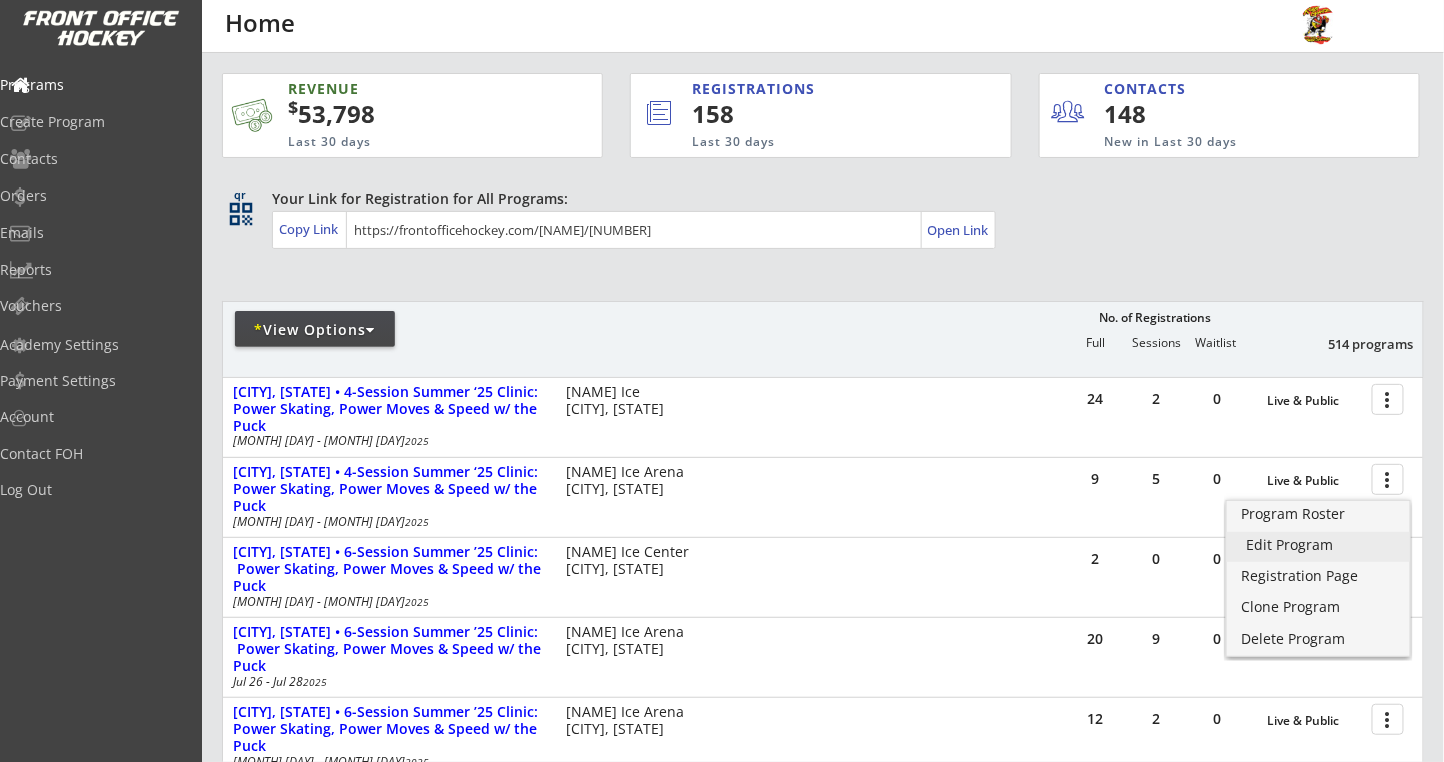 click on "Program Roster" at bounding box center (1318, 514) 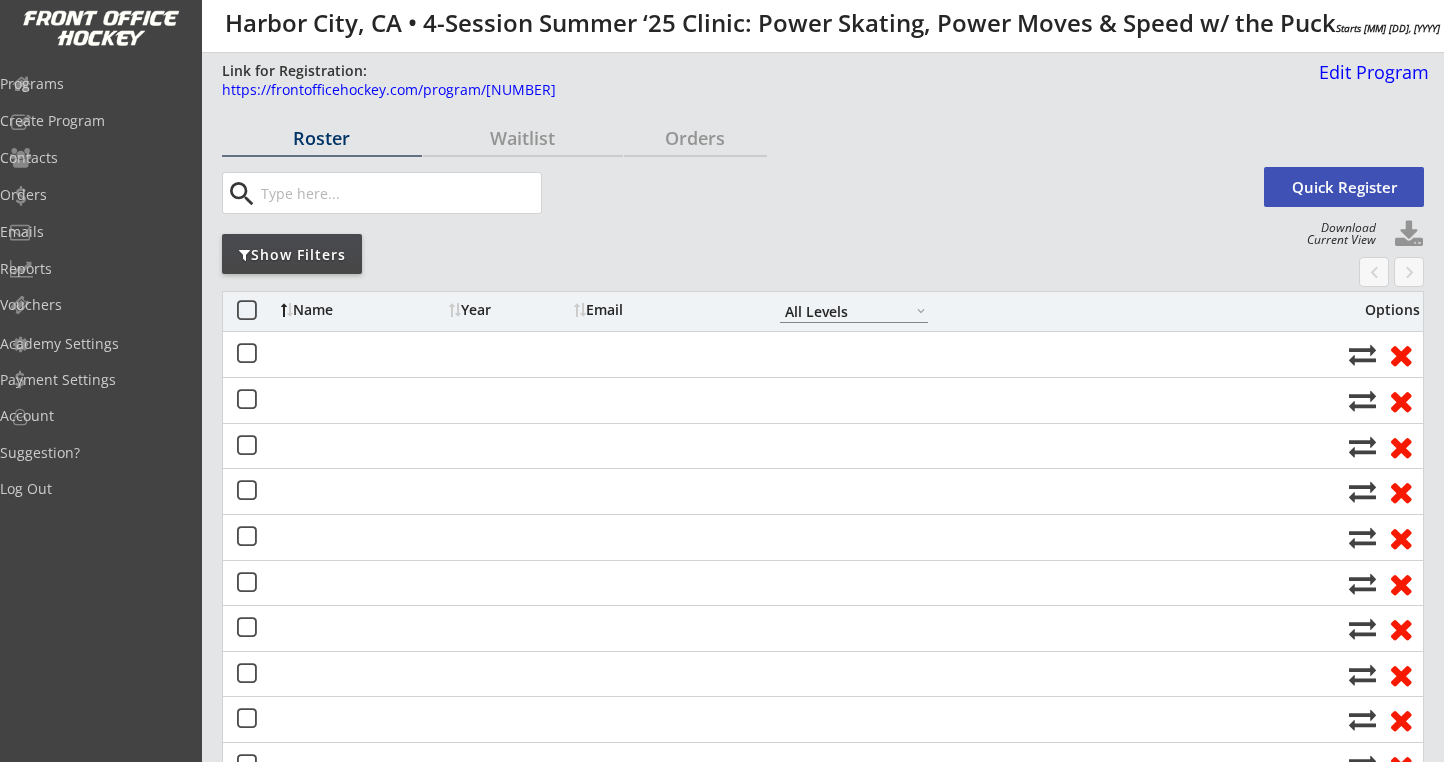 select on ""All Levels"" 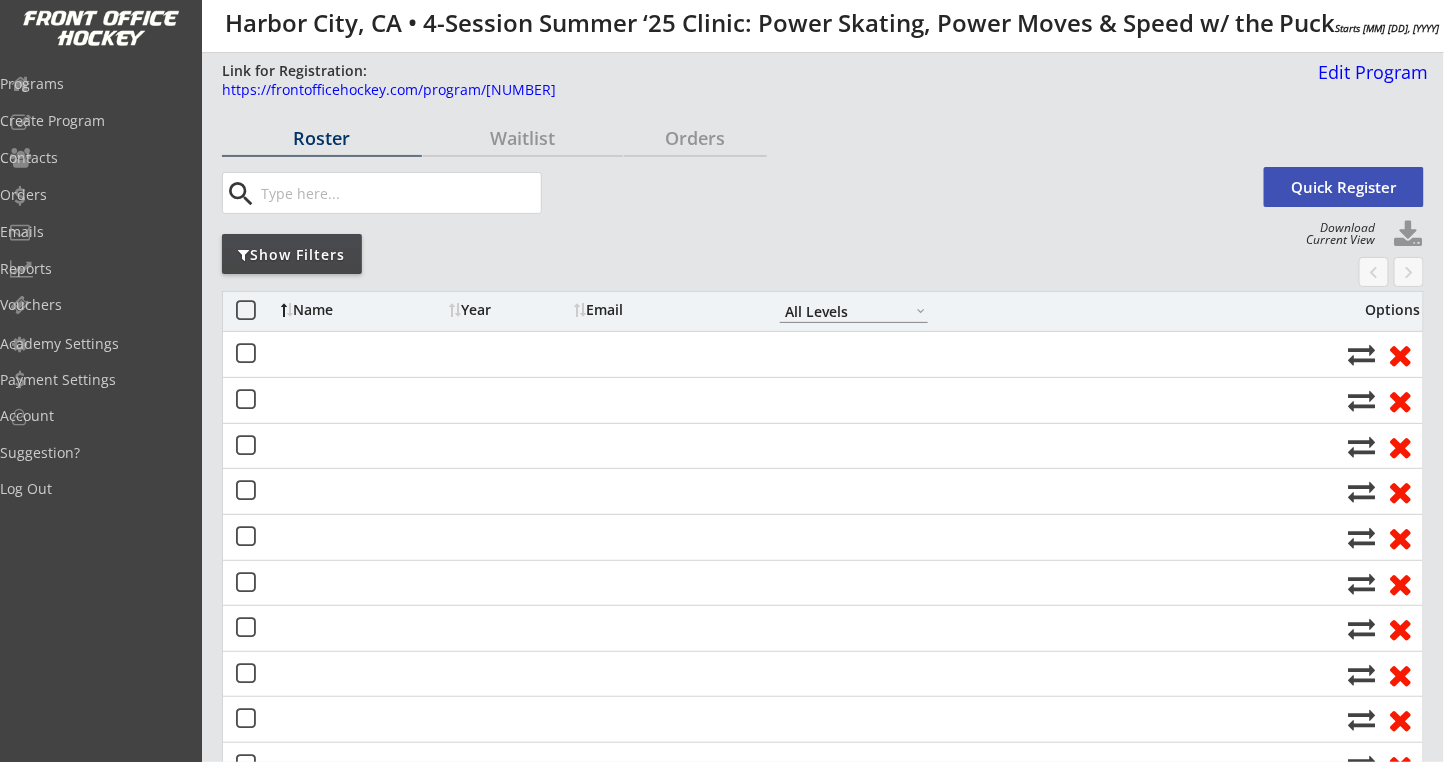 scroll, scrollTop: 0, scrollLeft: 0, axis: both 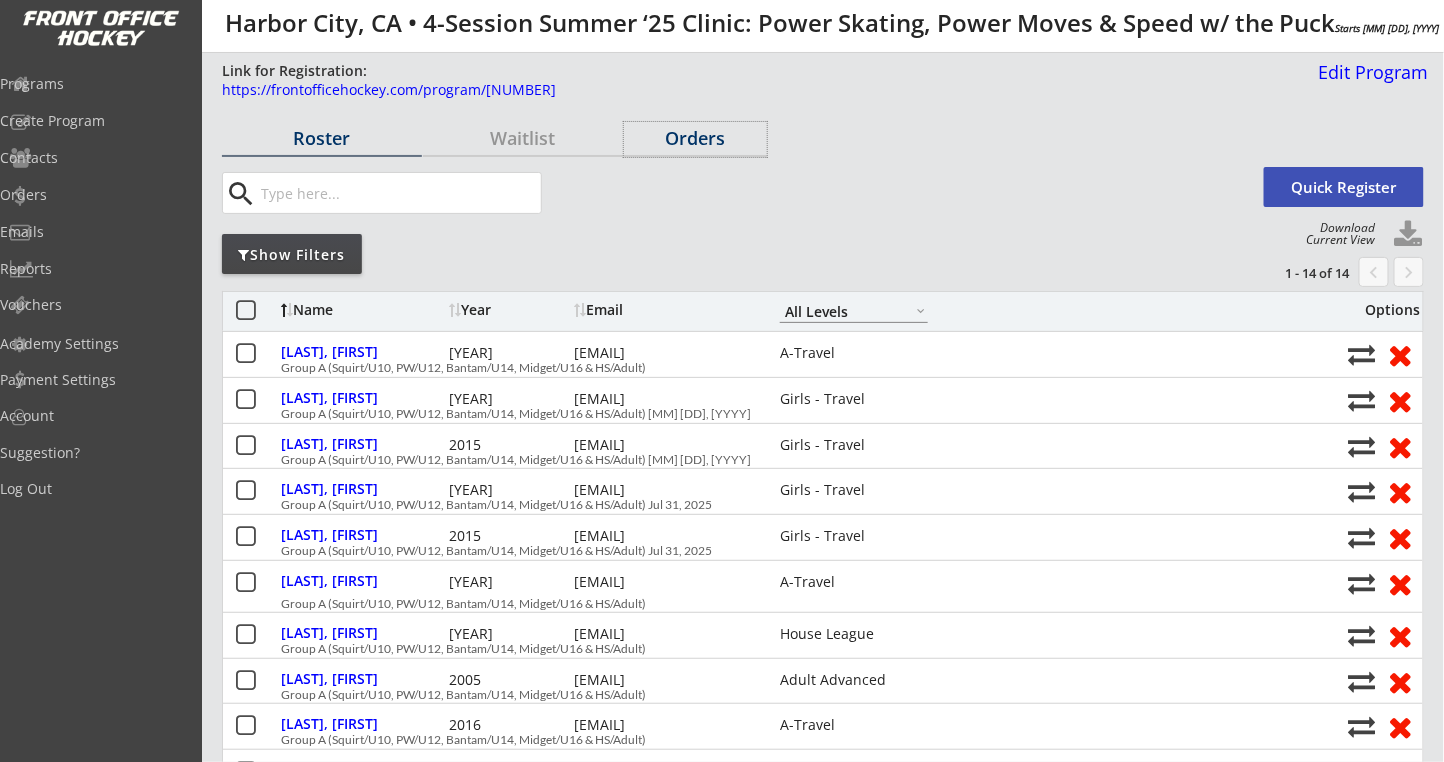 click on "Orders" at bounding box center [695, 138] 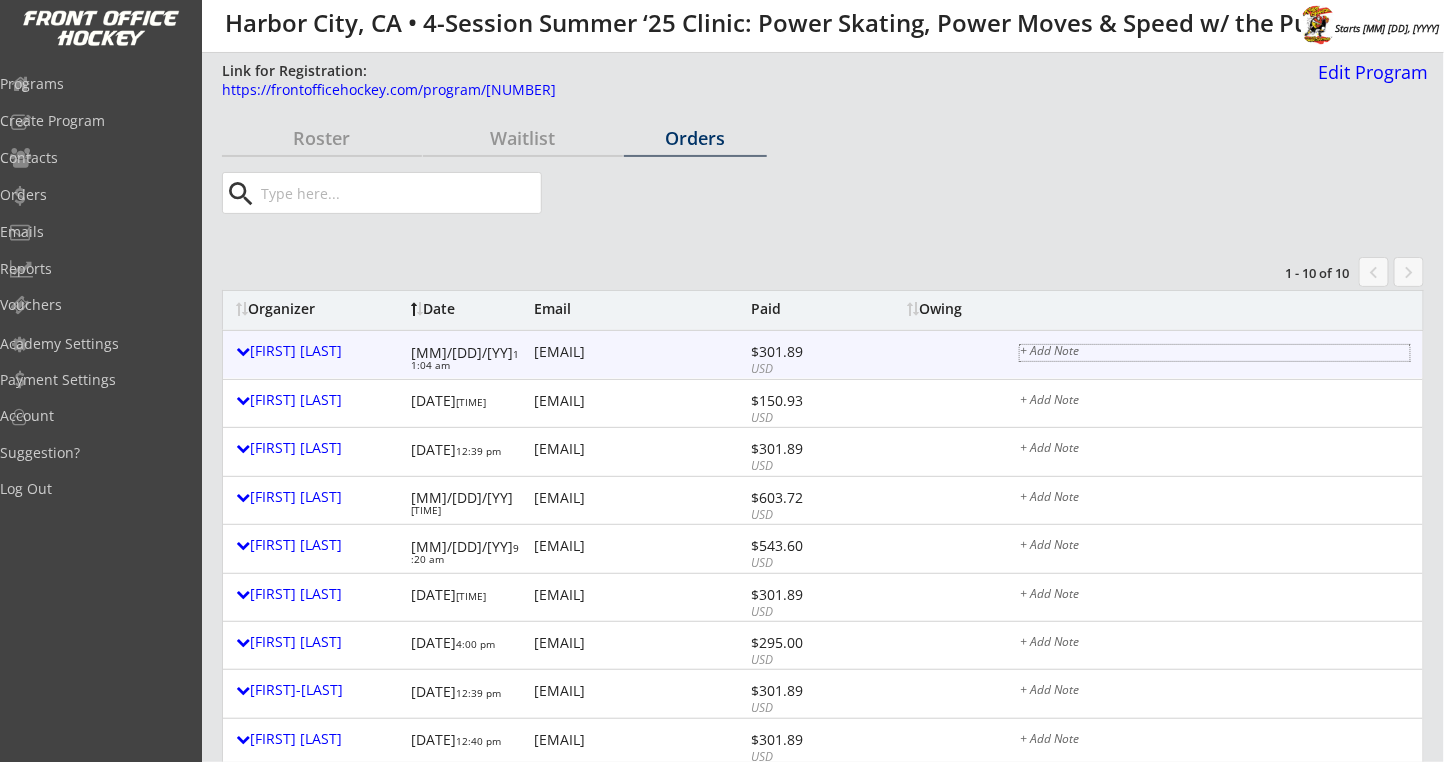 click on "+ Add Note" at bounding box center [1215, 353] 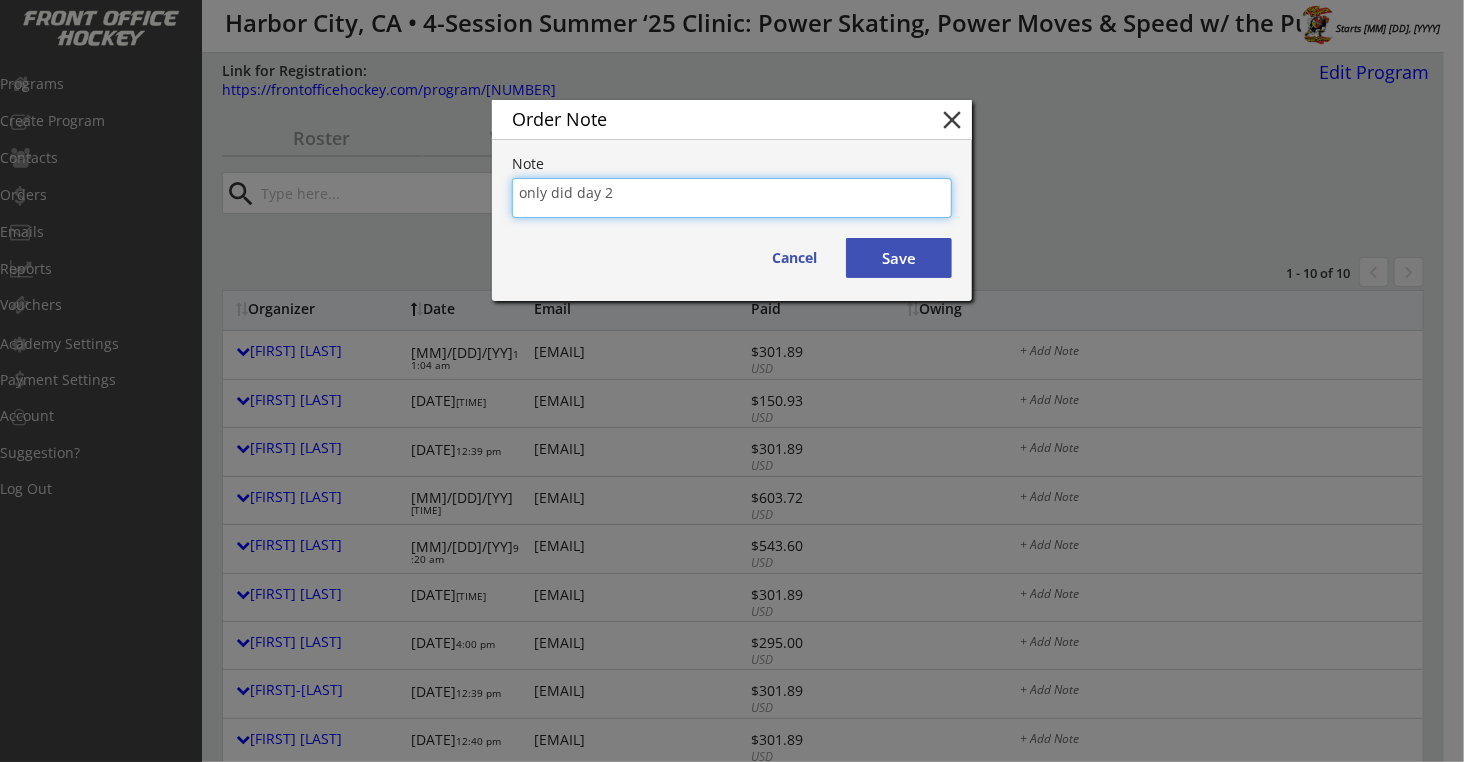 type on "only did day 2" 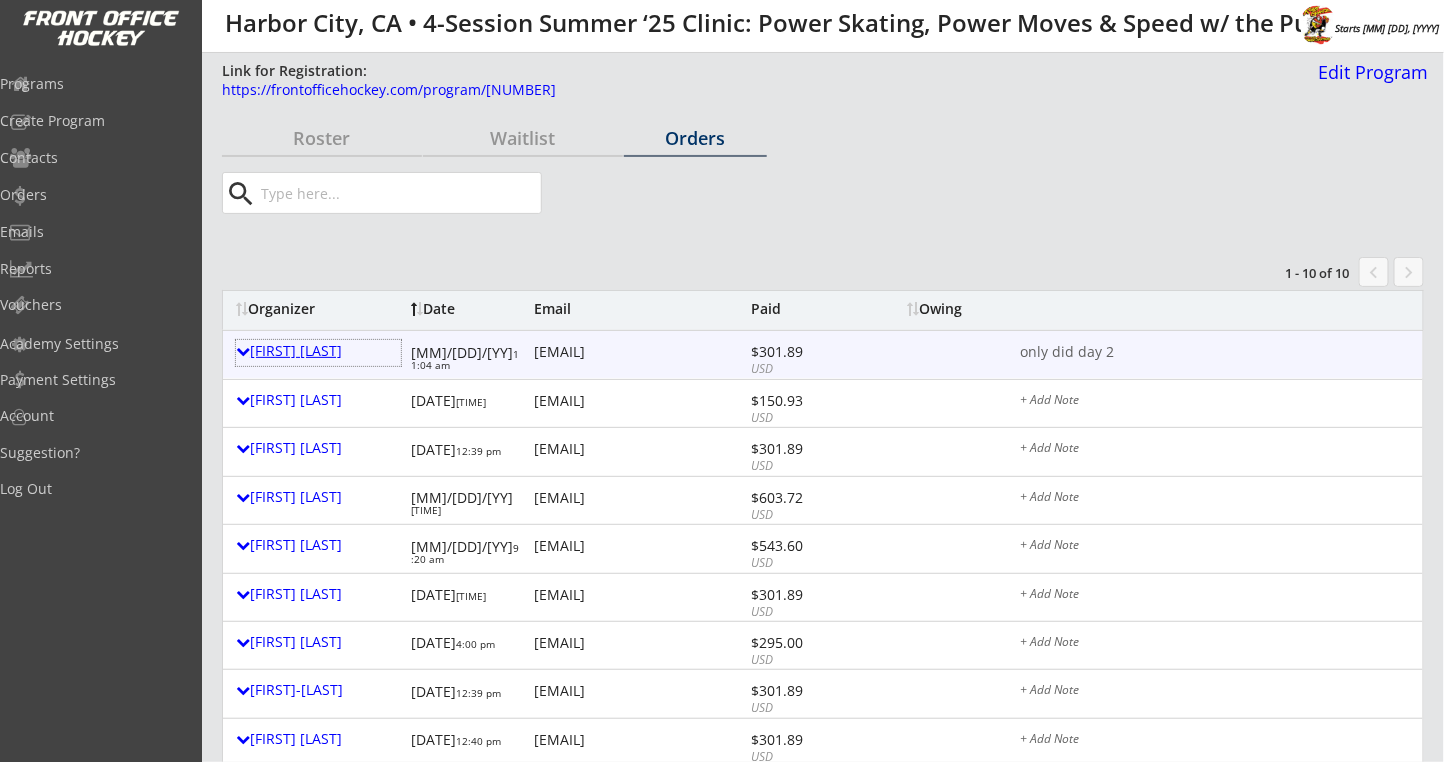 click on "Richard Ginsburg" at bounding box center (318, 351) 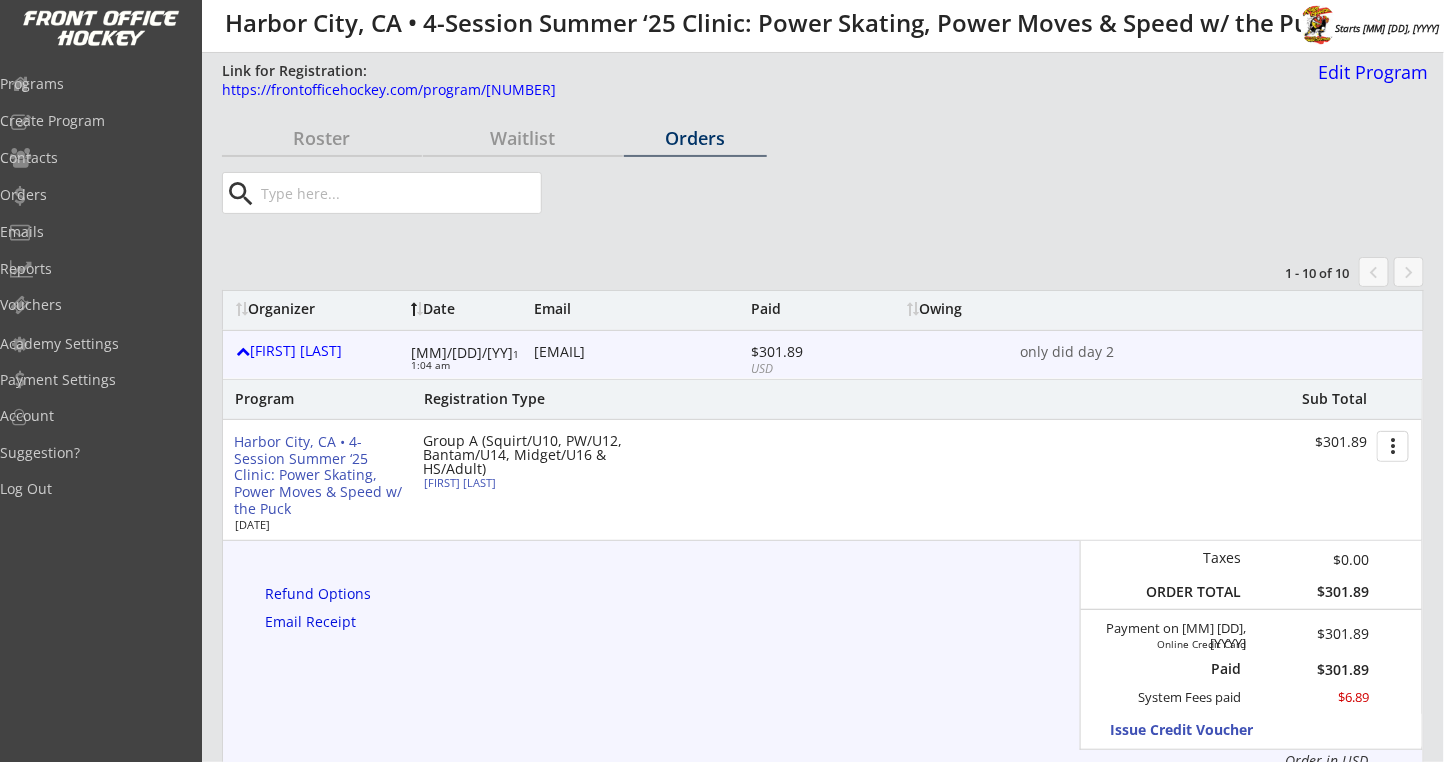 scroll, scrollTop: 533, scrollLeft: 0, axis: vertical 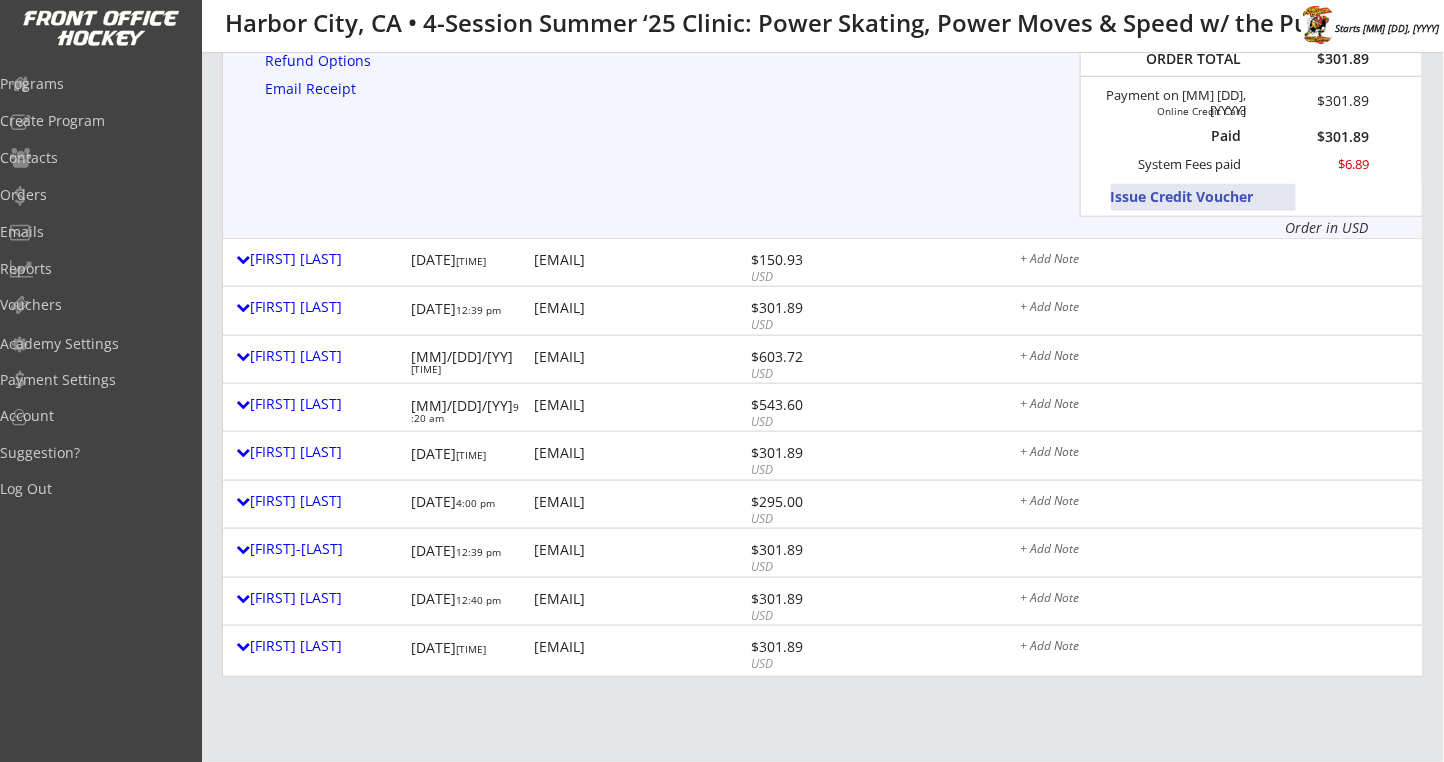 click on "Issue Credit Voucher" at bounding box center (1203, 197) 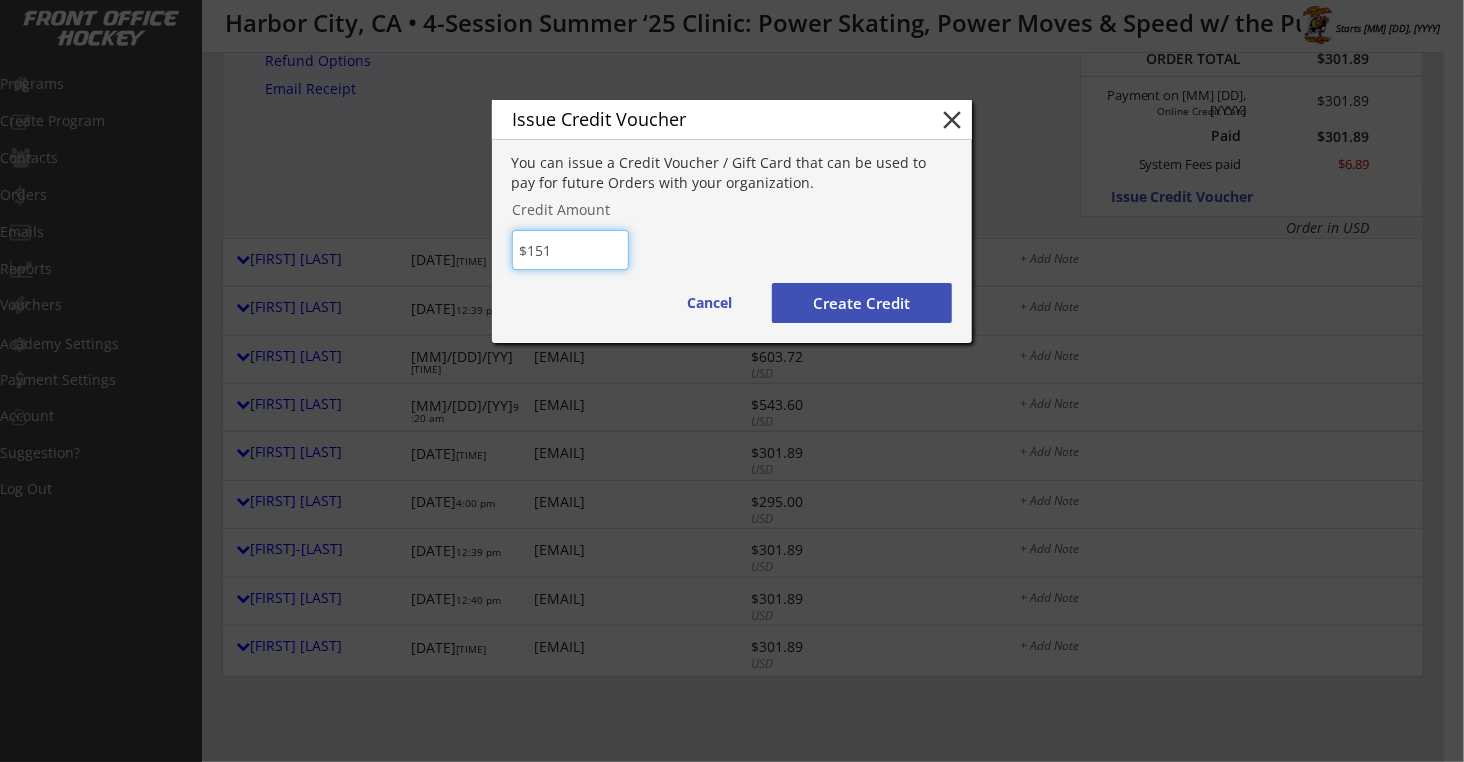 type on "$151" 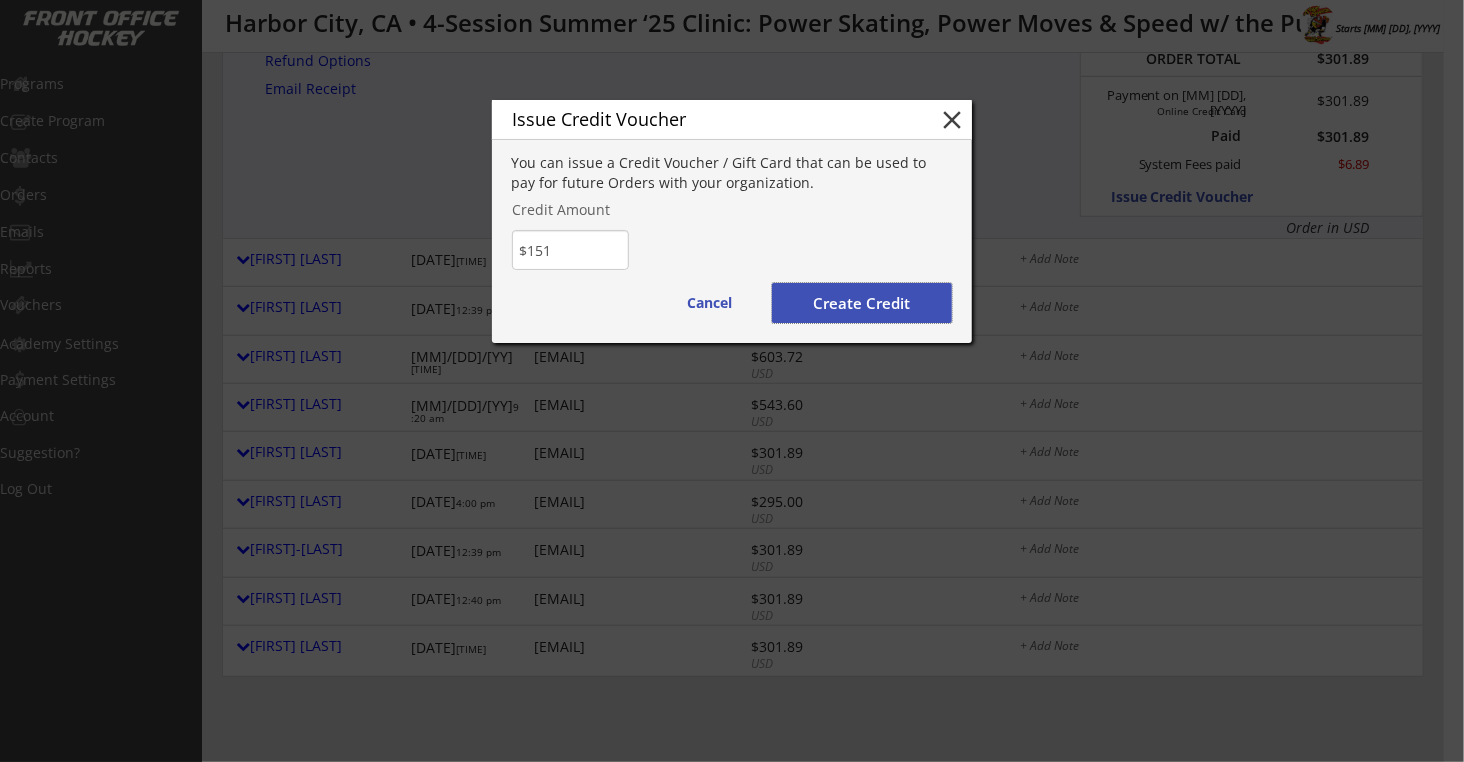 click on "Create Credit" at bounding box center (862, 303) 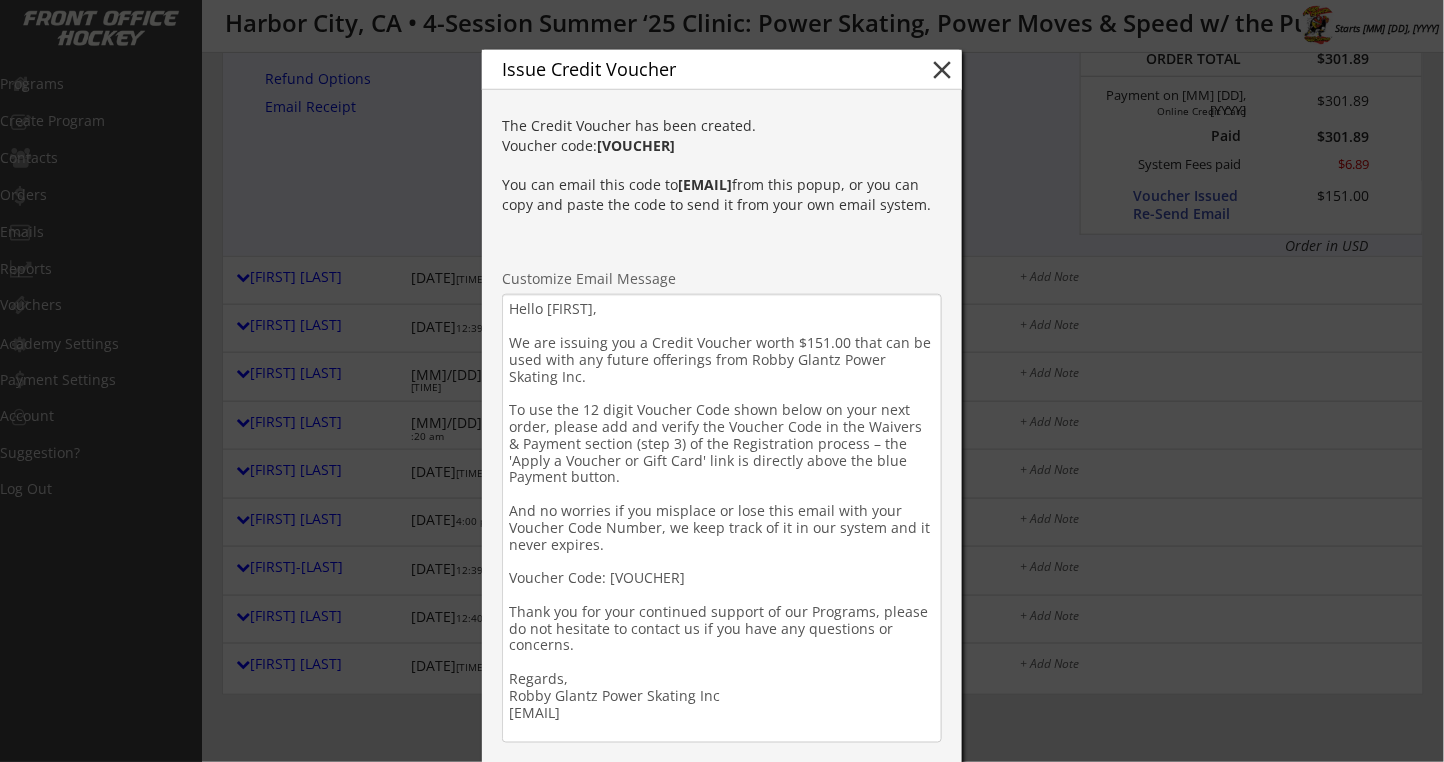 click on "Hello Richard,
We are issuing you a Credit Voucher worth $151.00 that can be used with any future offerings from Robby Glantz Power Skating Inc.
To use the 12 digit Voucher Code shown below on your next order, please add and verify the Voucher Code in the Waivers & Payment section (step 3) of the Registration process – the 'Apply a Voucher or Gift Card' link is directly above the blue Payment button.
And no worries if you misplace or lose this email with your Voucher Code Number, we keep track of it in our system and it never expires.
Voucher Code: 501000KFFUAZ
Thank you for your continued support of our Programs, please do not hesitate to contact us if you have any questions or concerns.
Regards,
Robby Glantz Power Skating Inc
info@robbyglantz.com" at bounding box center (722, 518) 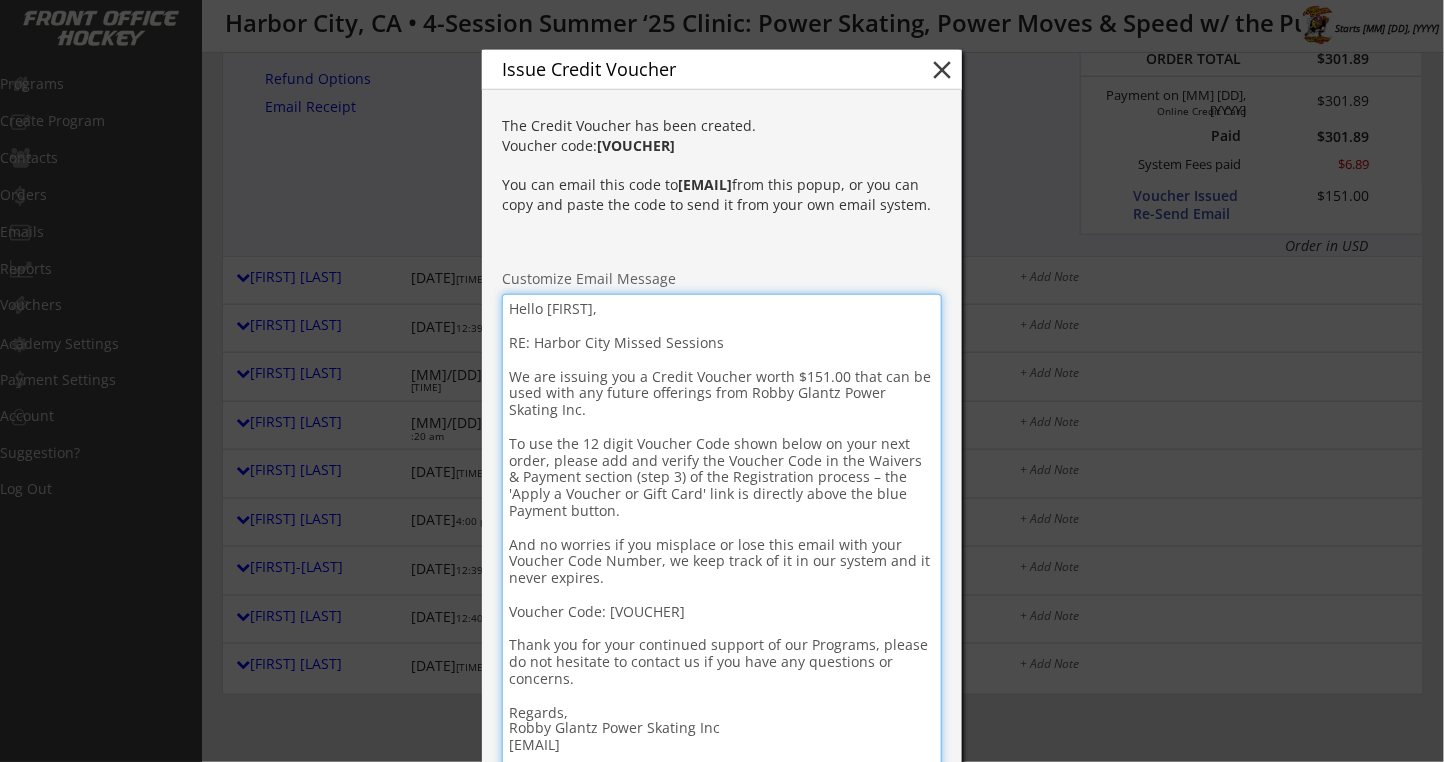 drag, startPoint x: 611, startPoint y: 343, endPoint x: 747, endPoint y: 279, distance: 150.30635 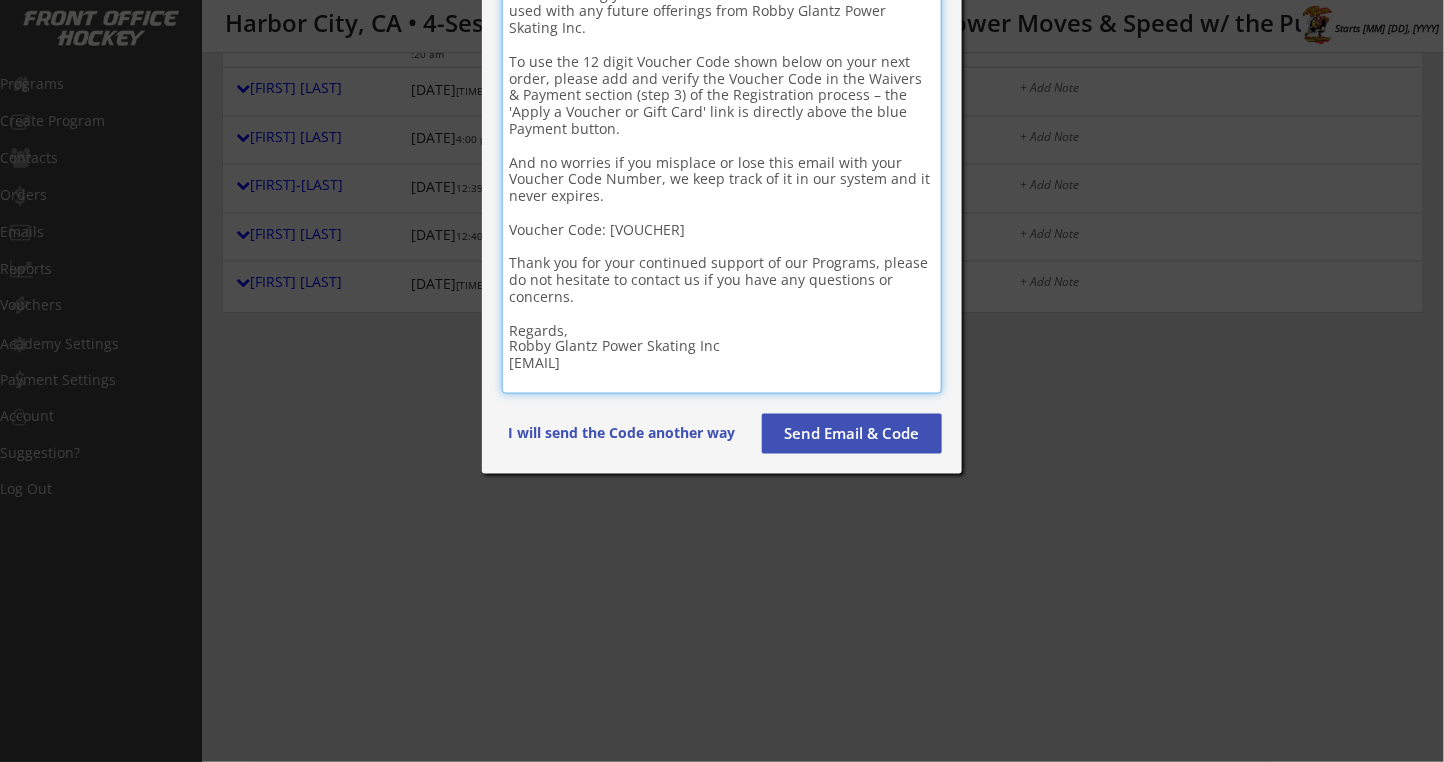 scroll, scrollTop: 933, scrollLeft: 0, axis: vertical 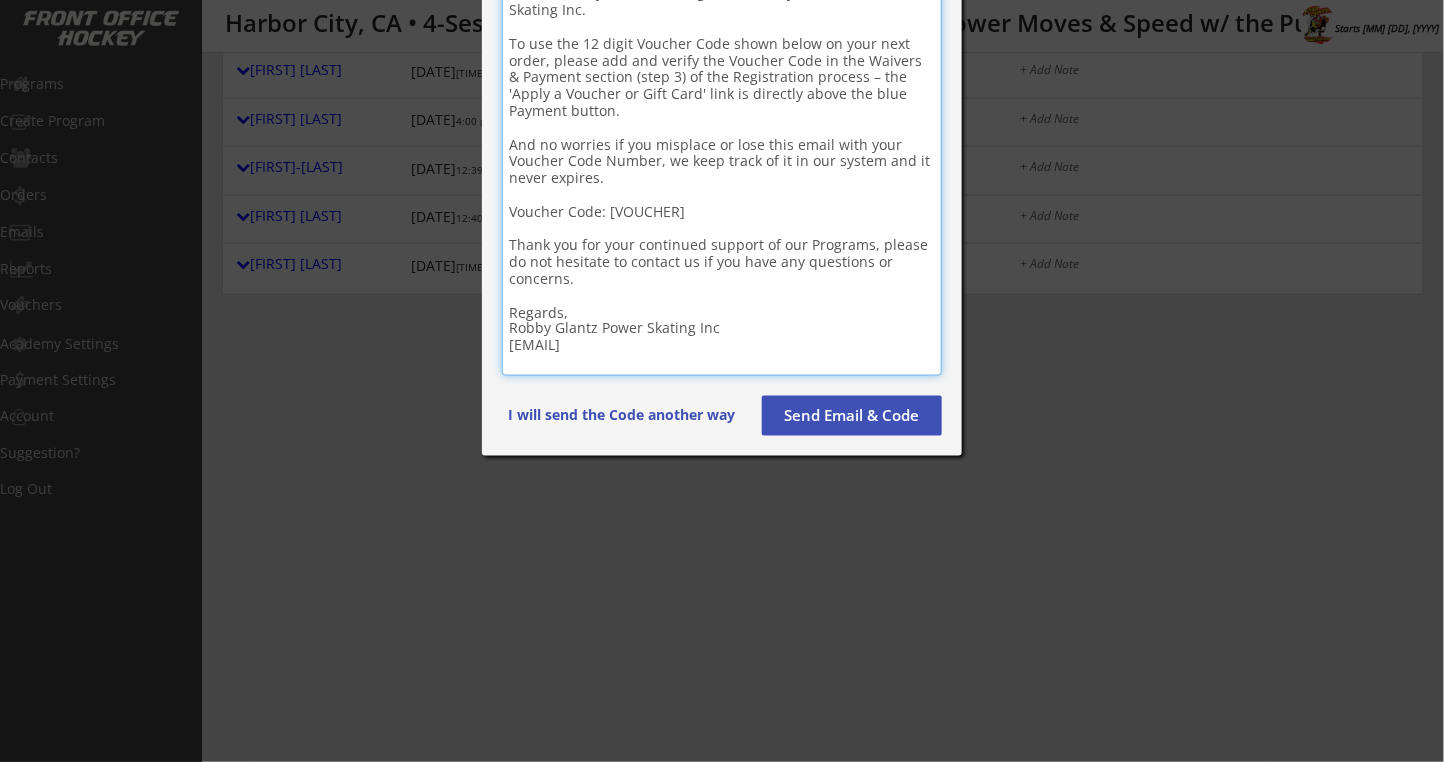 type on "Hello Richard,
RE: Harbor City - Missed Sessions
We are issuing you a Credit Voucher worth $151.00 that can be used with any future offerings from Robby Glantz Power Skating Inc.
To use the 12 digit Voucher Code shown below on your next order, please add and verify the Voucher Code in the Waivers & Payment section (step 3) of the Registration process – the 'Apply a Voucher or Gift Card' link is directly above the blue Payment button.
And no worries if you misplace or lose this email with your Voucher Code Number, we keep track of it in our system and it never expires.
Voucher Code: 501000KFFUAZ
Thank you for your continued support of our Programs, please do not hesitate to contact us if you have any questions or concerns.
Regards,
Robby Glantz Power Skating Inc
info@robbyglantz.com" 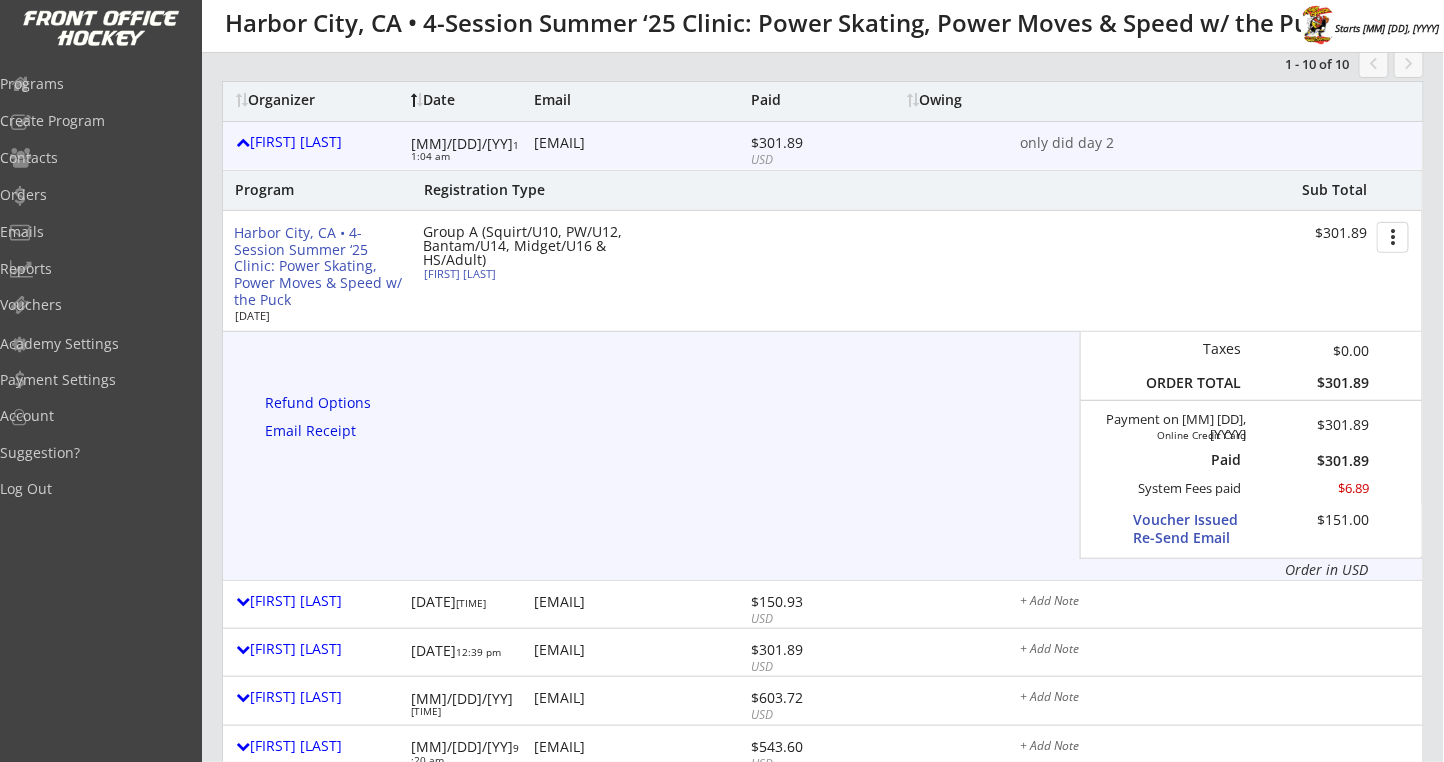 scroll, scrollTop: 0, scrollLeft: 0, axis: both 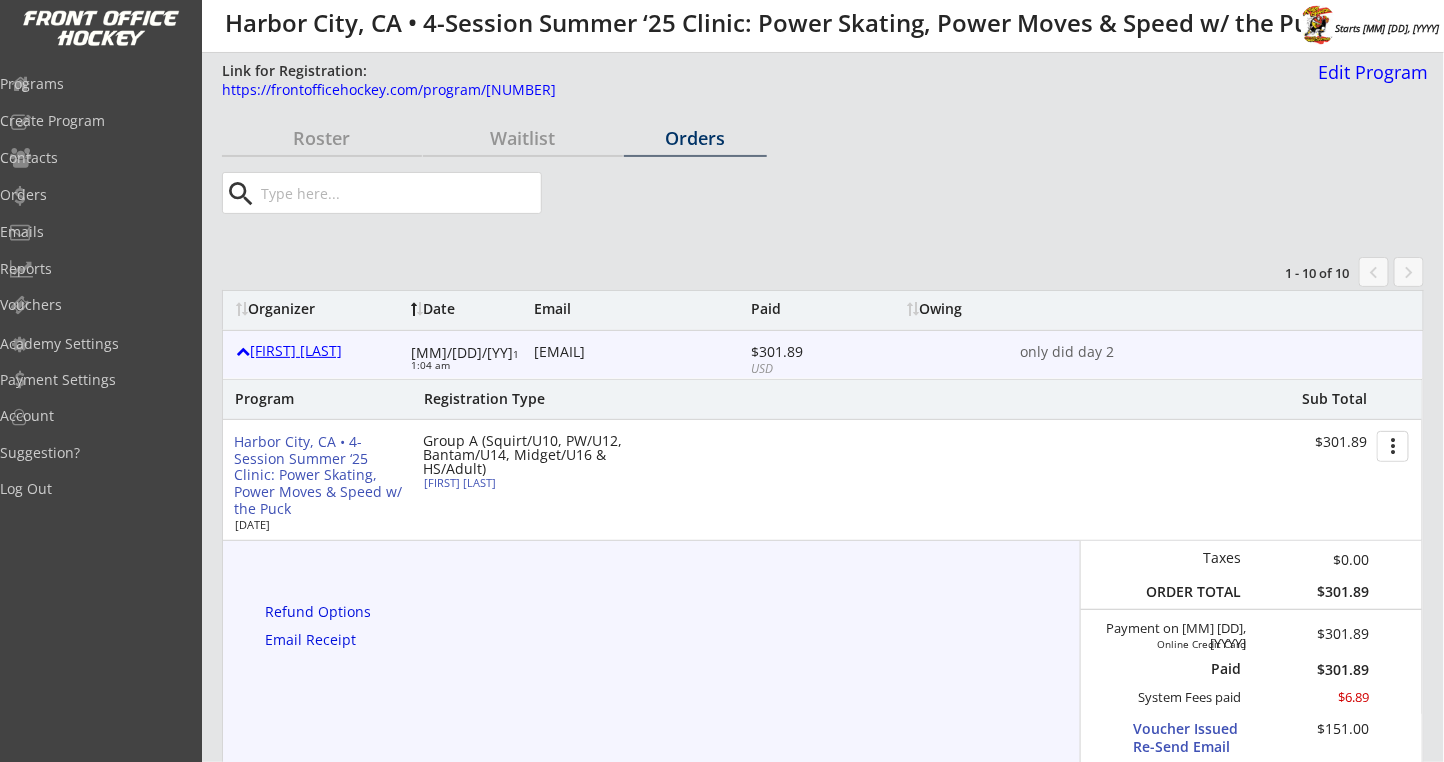 click on "Richard Ginsburg" at bounding box center (318, 351) 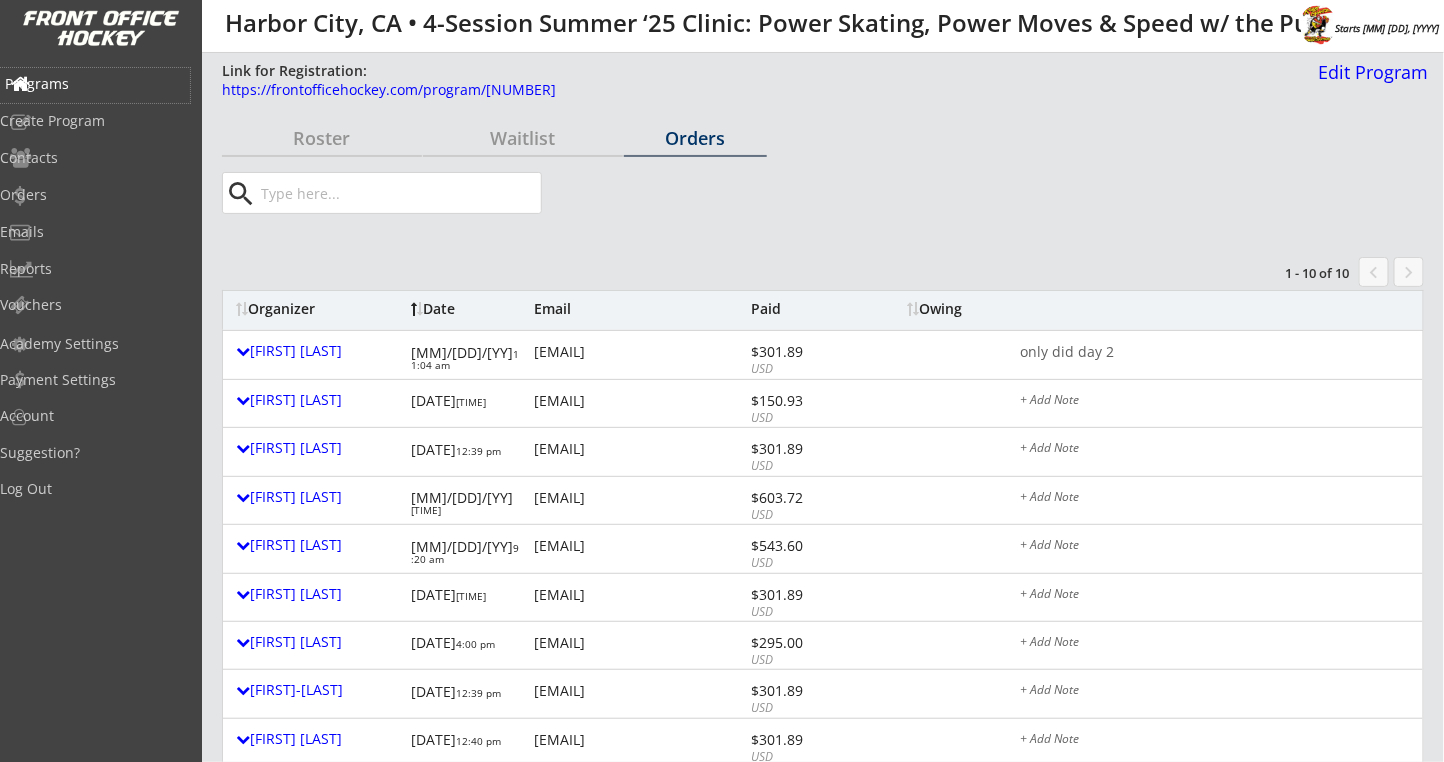 click on "Programs" at bounding box center [95, 84] 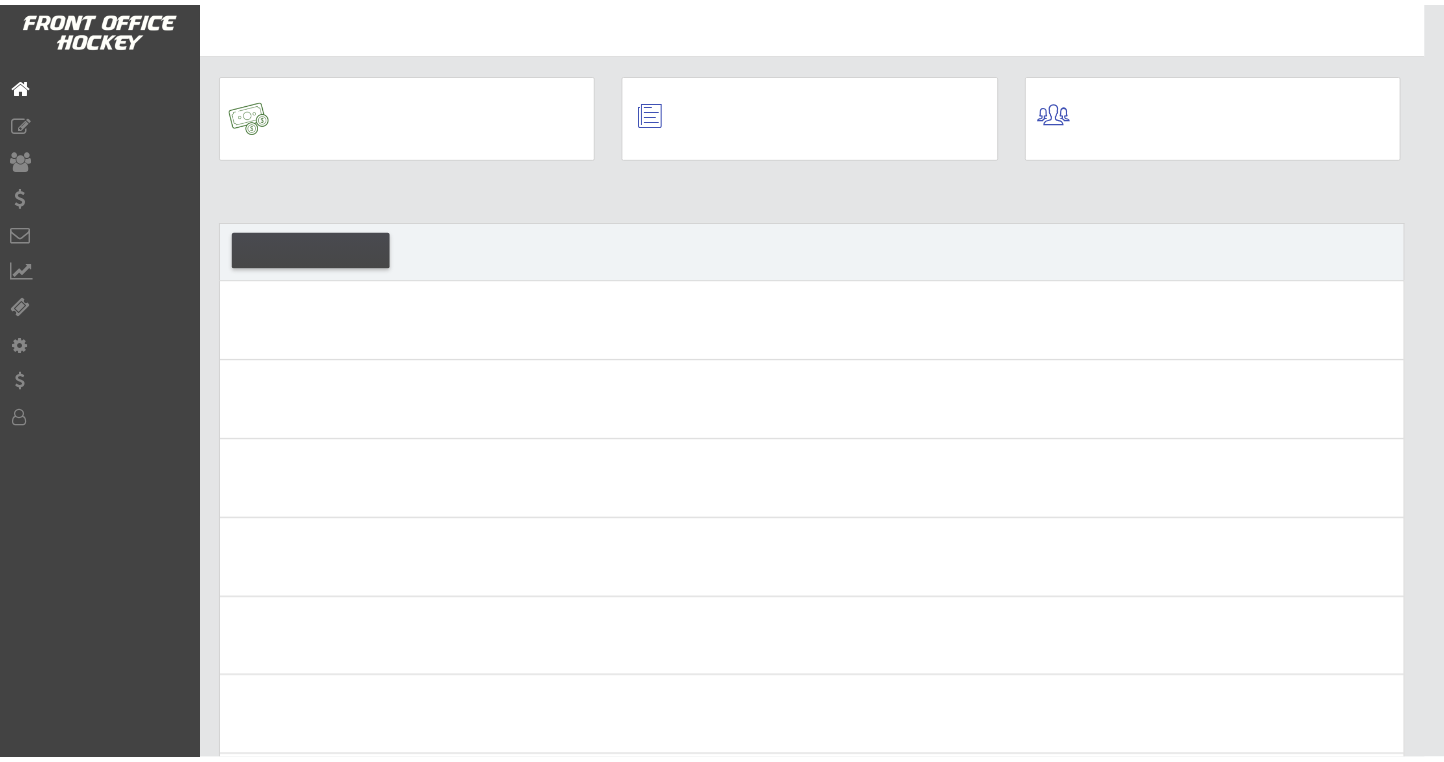 scroll, scrollTop: 0, scrollLeft: 0, axis: both 